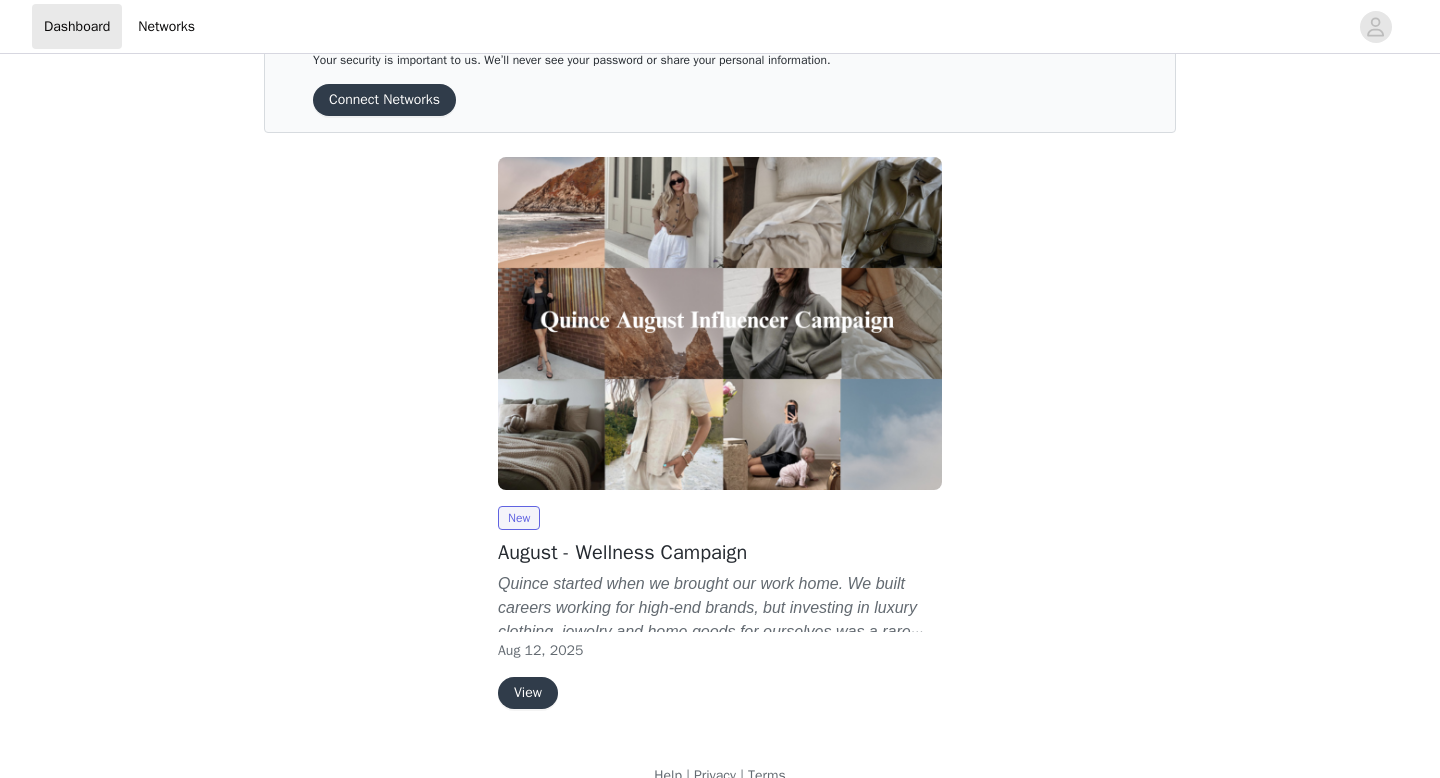 scroll, scrollTop: 99, scrollLeft: 0, axis: vertical 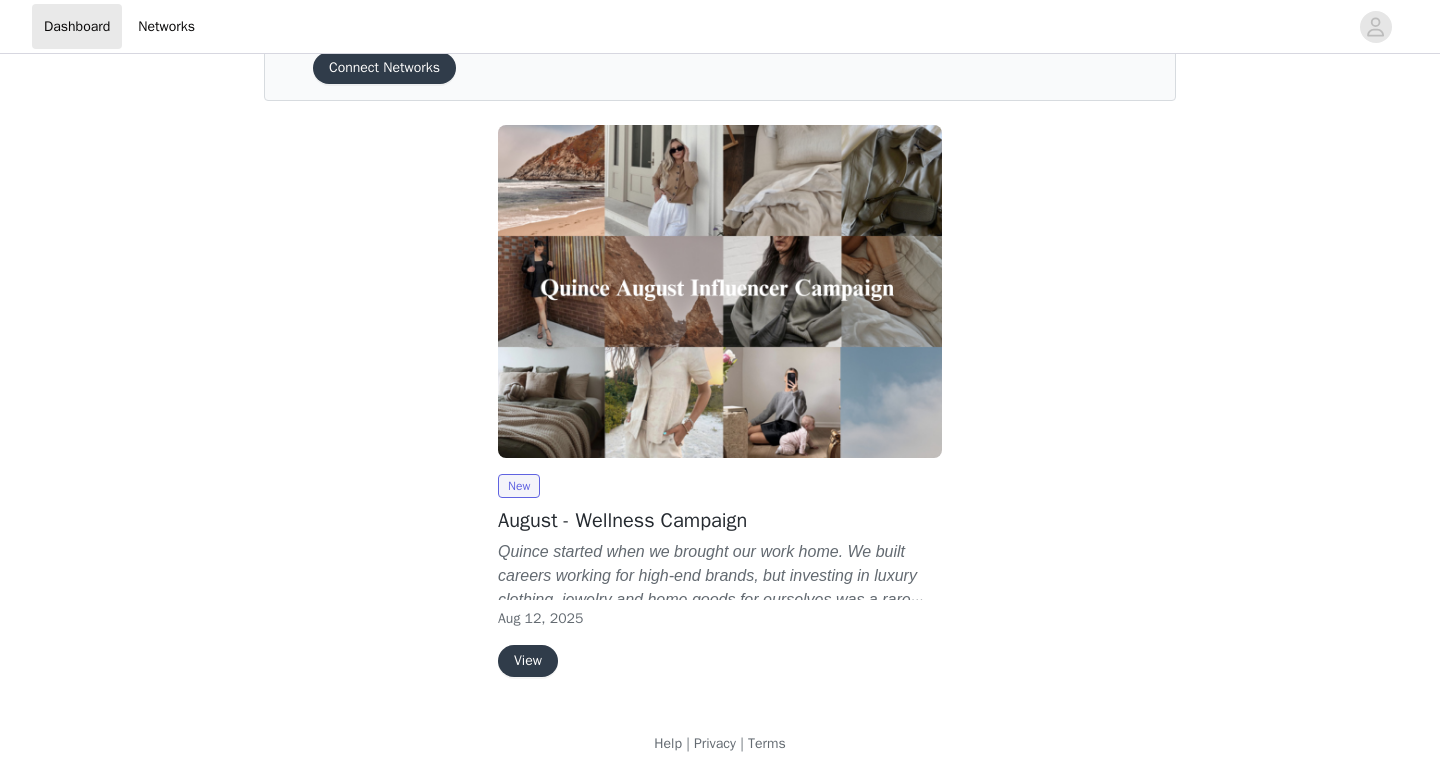 click on "View" at bounding box center (528, 661) 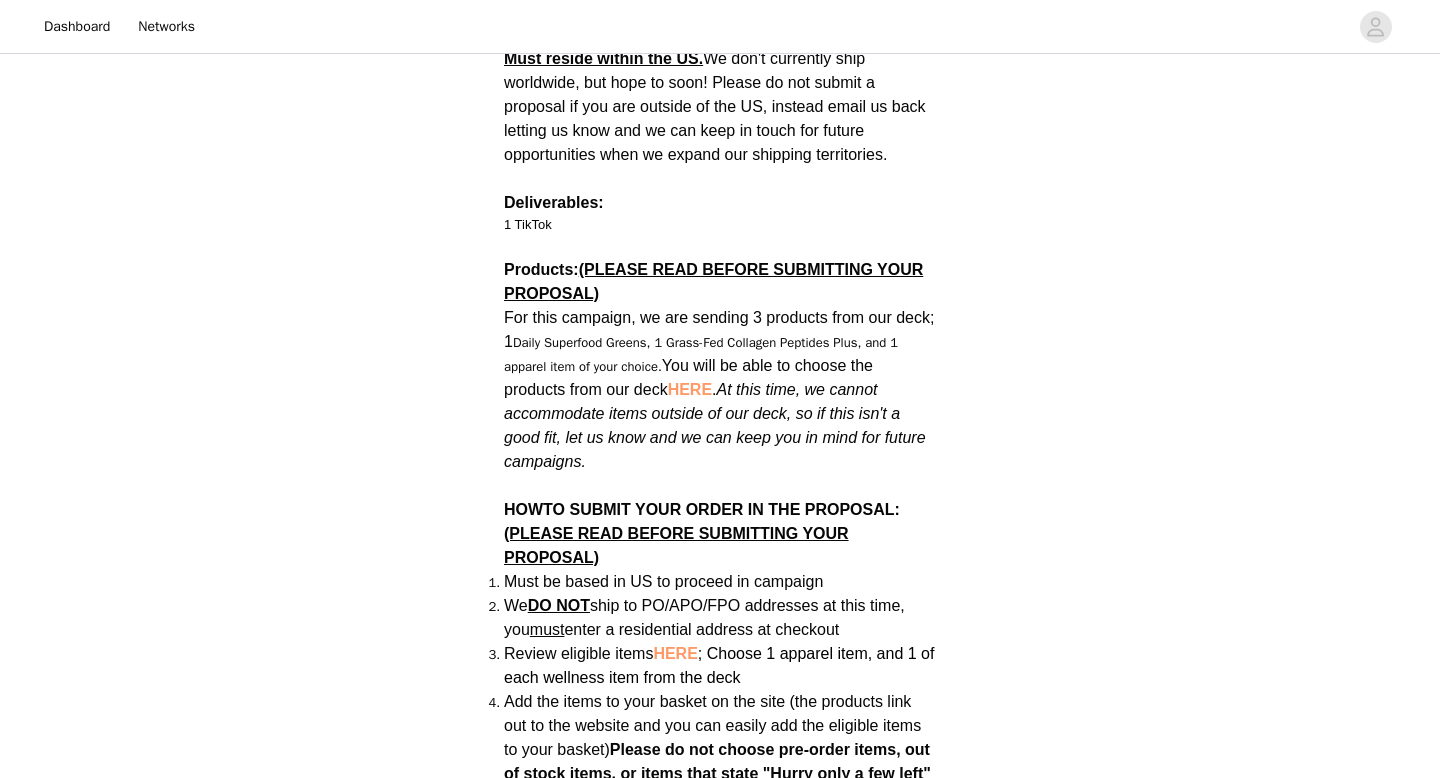 scroll, scrollTop: 984, scrollLeft: 0, axis: vertical 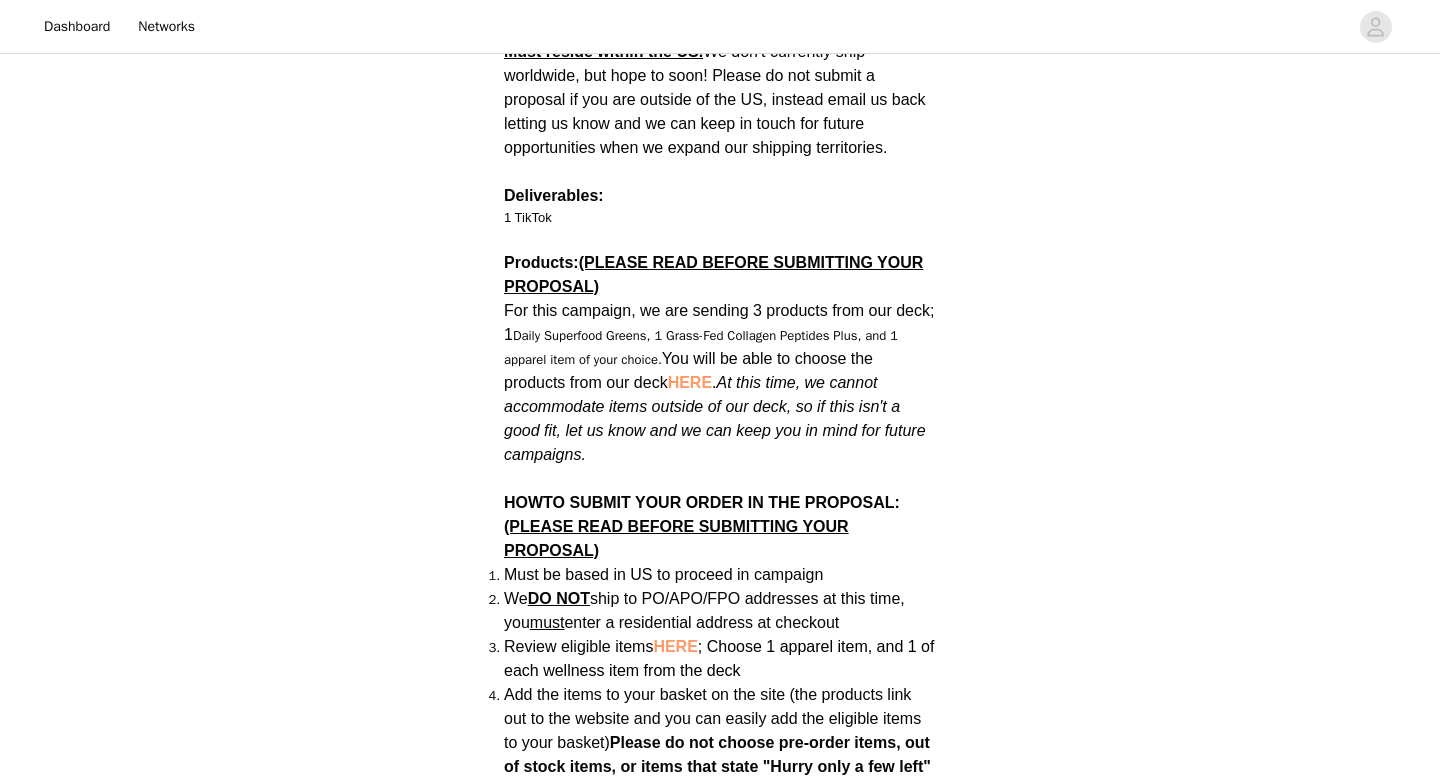 click on "HERE" at bounding box center (690, 382) 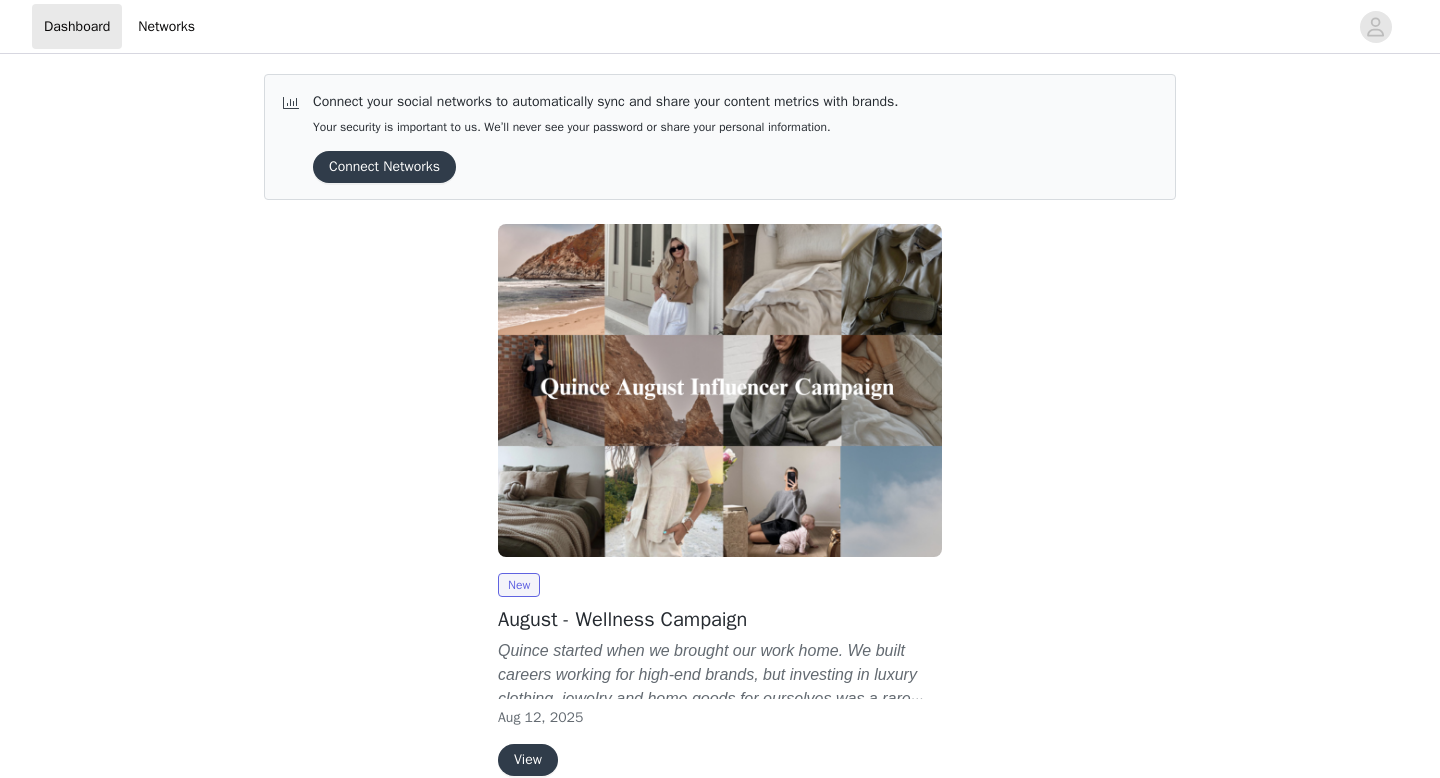 scroll, scrollTop: 0, scrollLeft: 0, axis: both 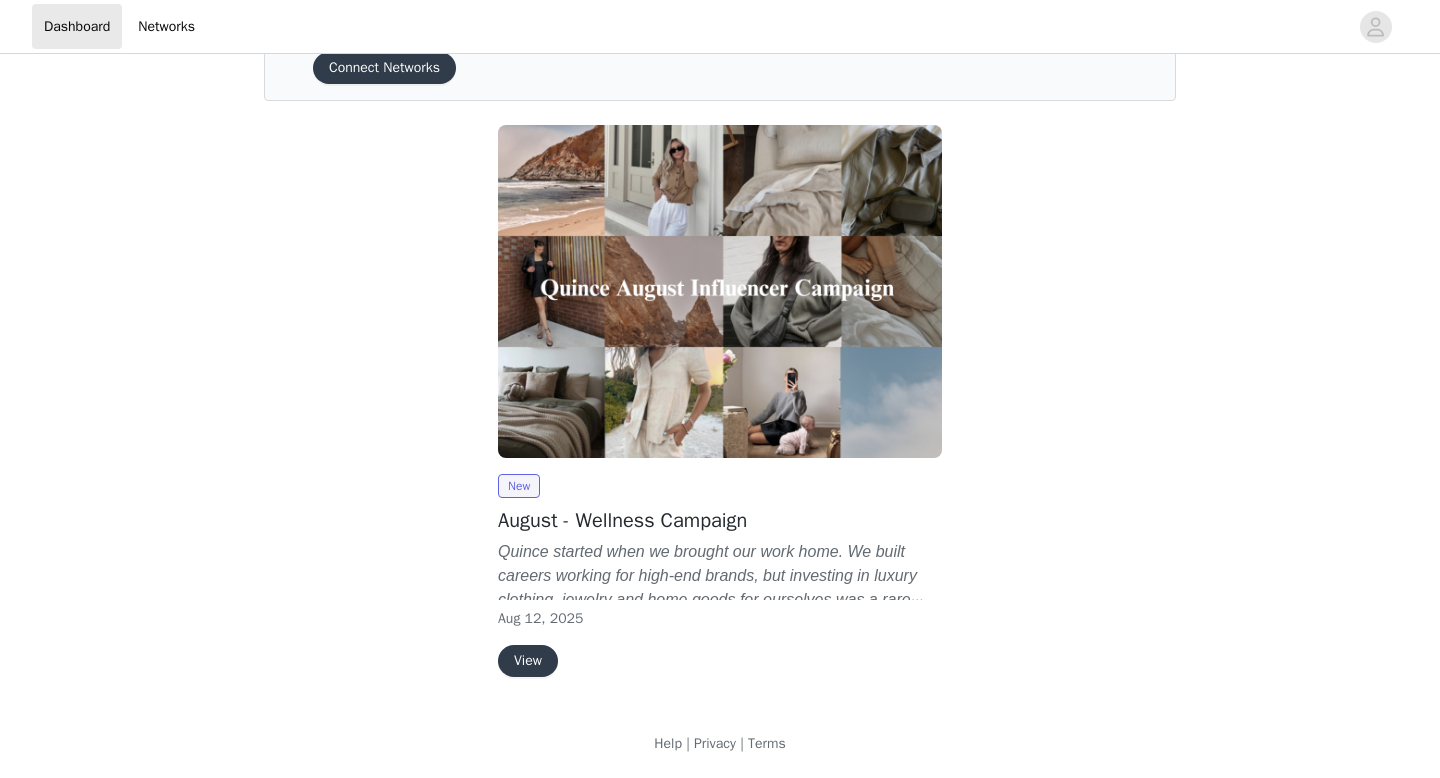 click on "View" at bounding box center [528, 661] 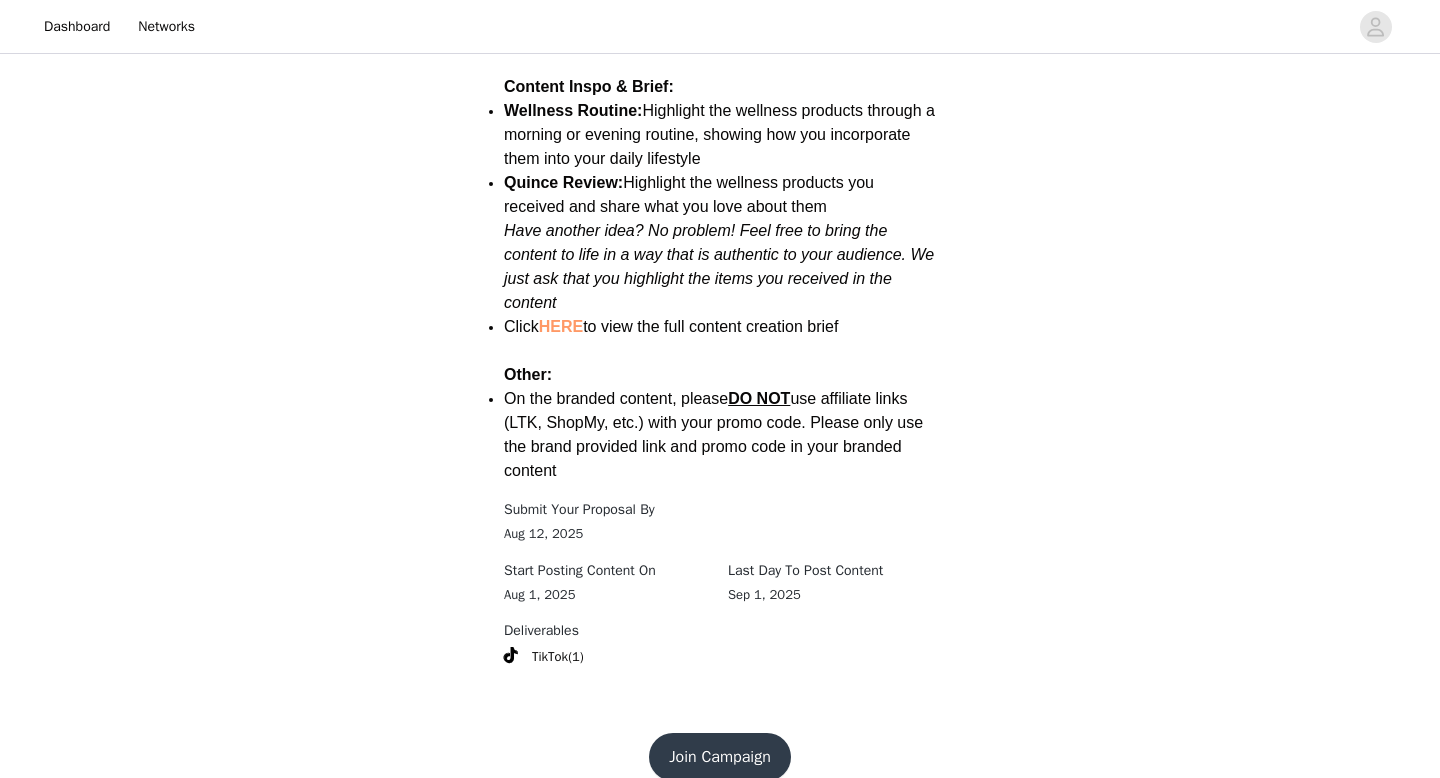 scroll, scrollTop: 2642, scrollLeft: 0, axis: vertical 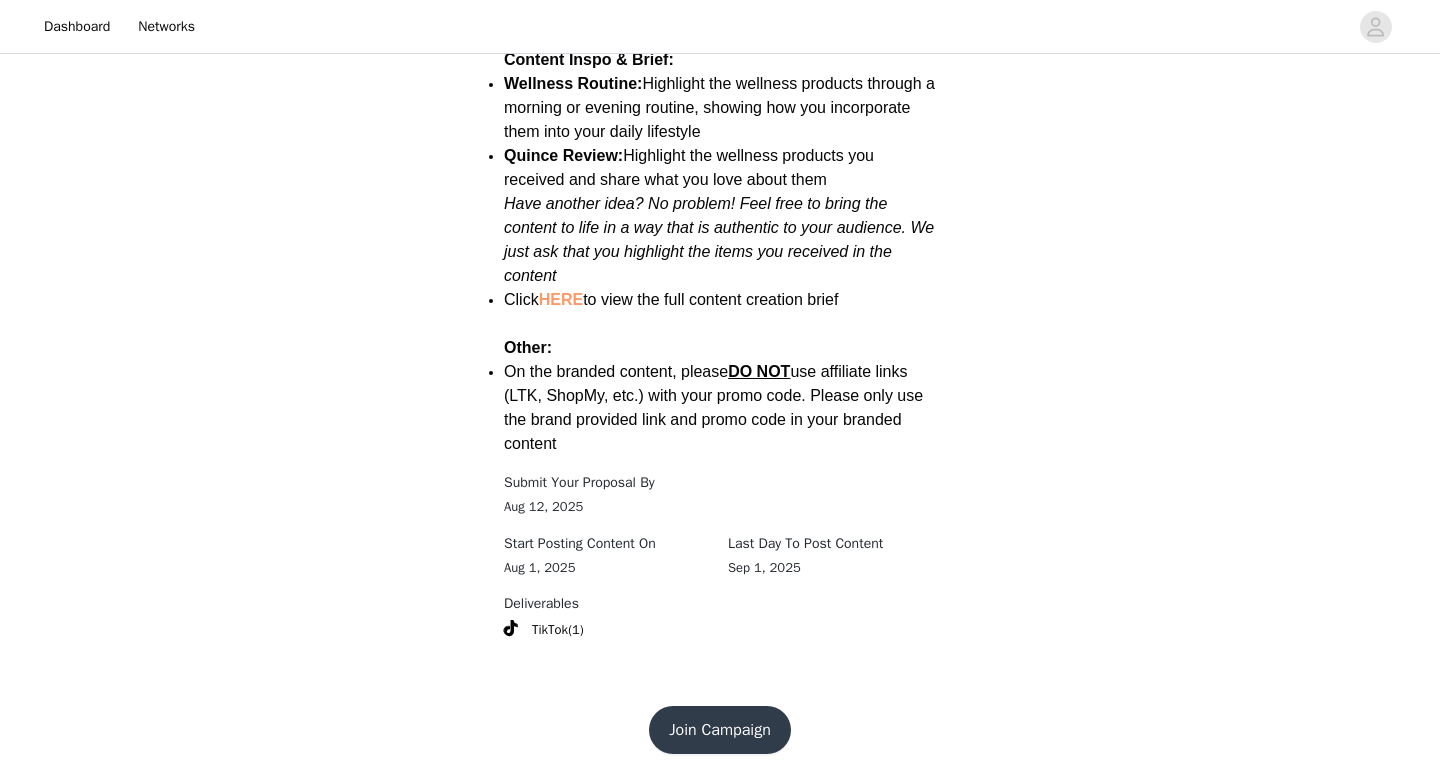 click on "Join Campaign" at bounding box center [720, 730] 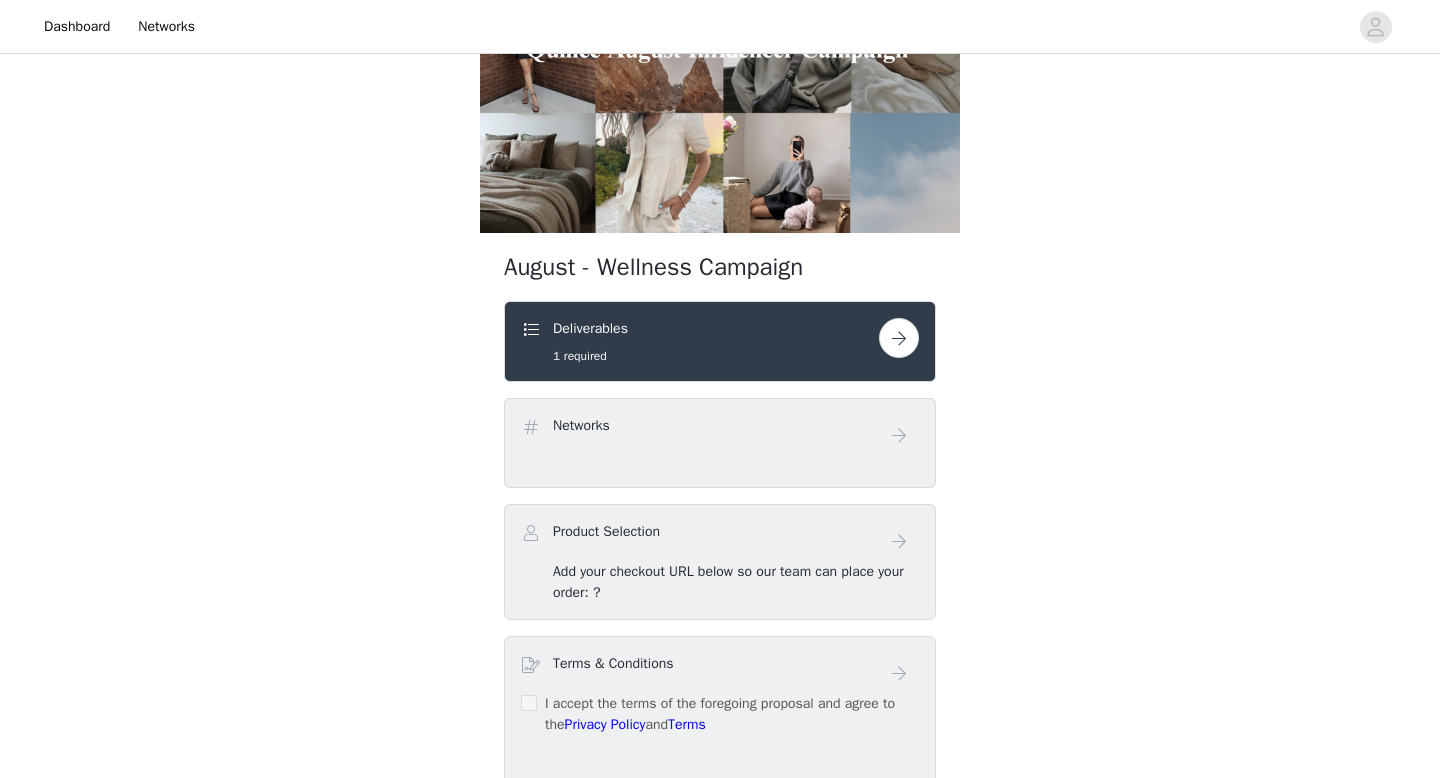 scroll, scrollTop: 186, scrollLeft: 0, axis: vertical 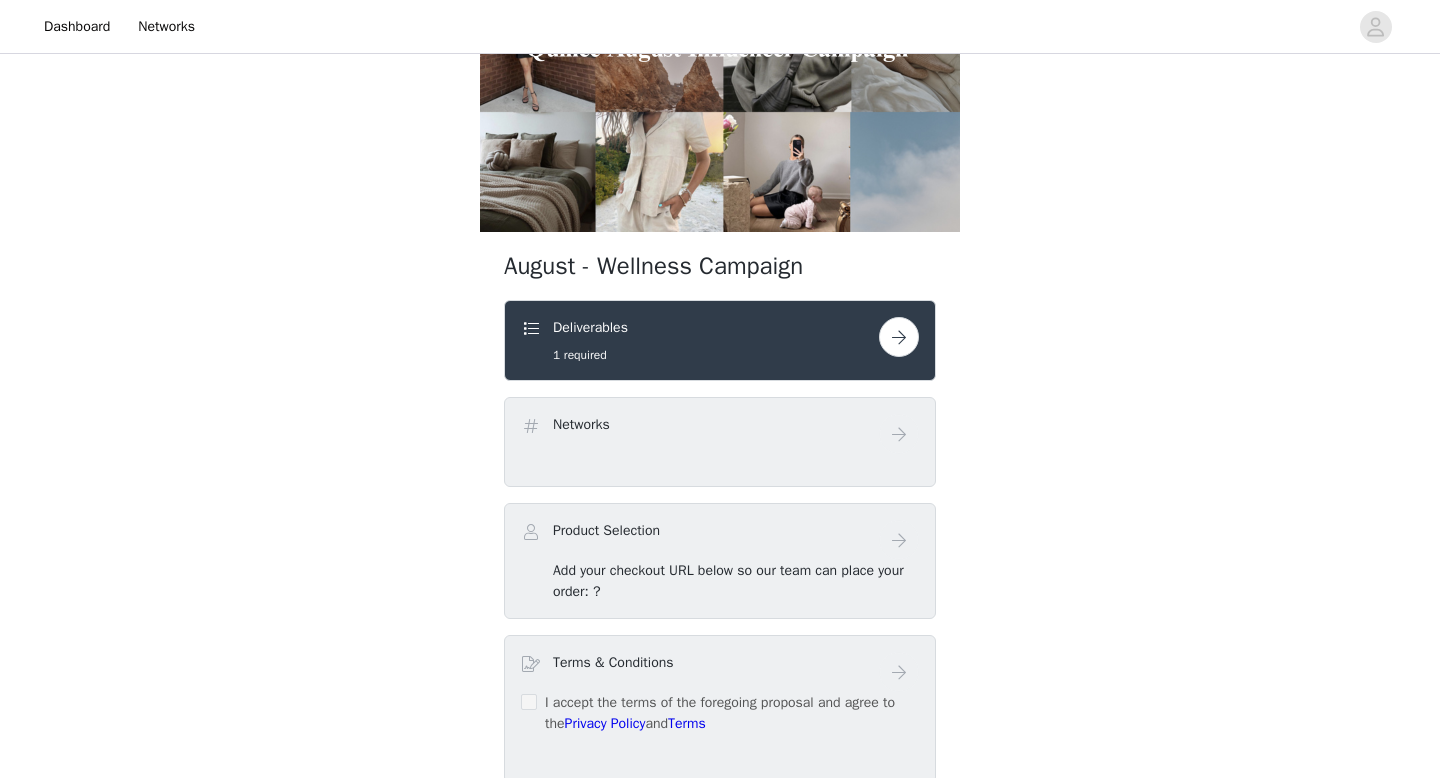 click at bounding box center (899, 337) 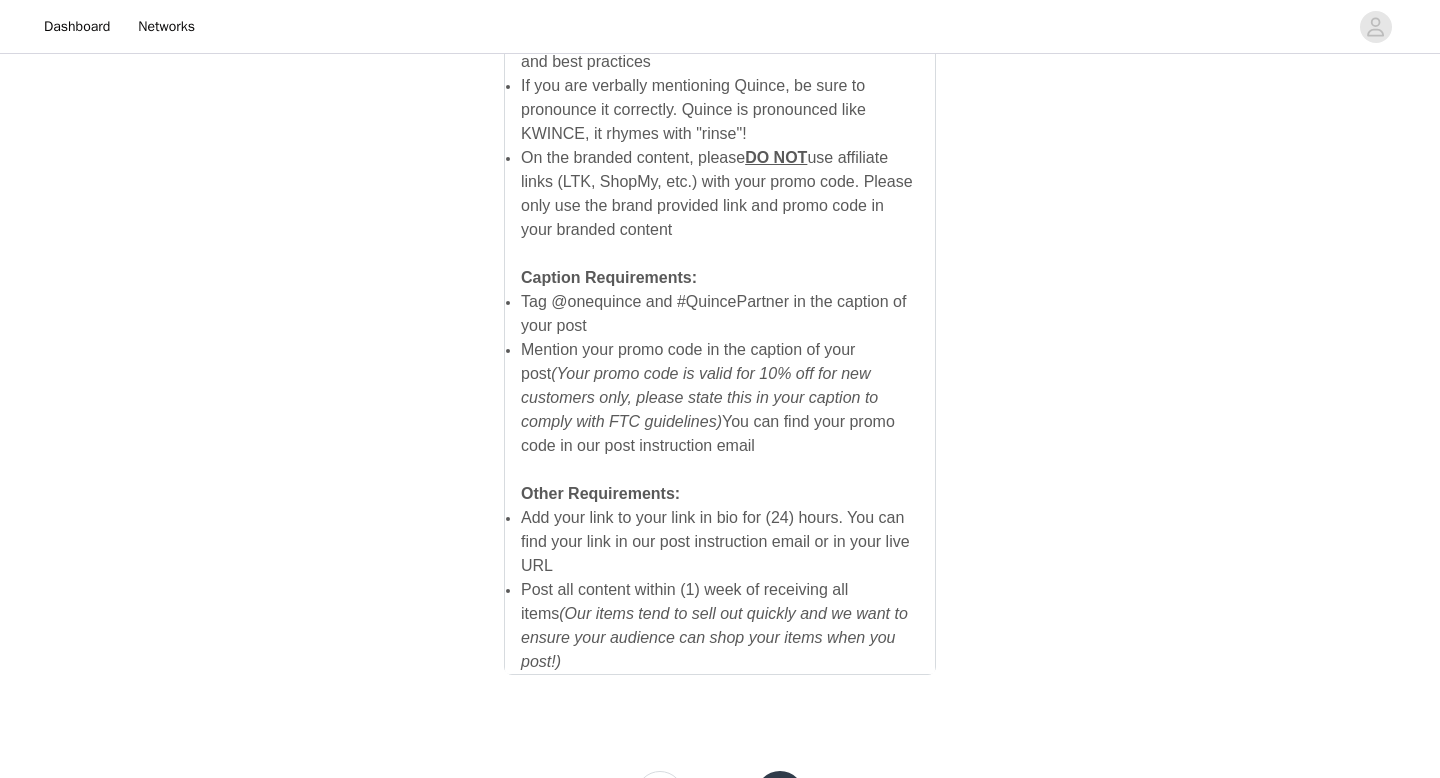 scroll, scrollTop: 1374, scrollLeft: 0, axis: vertical 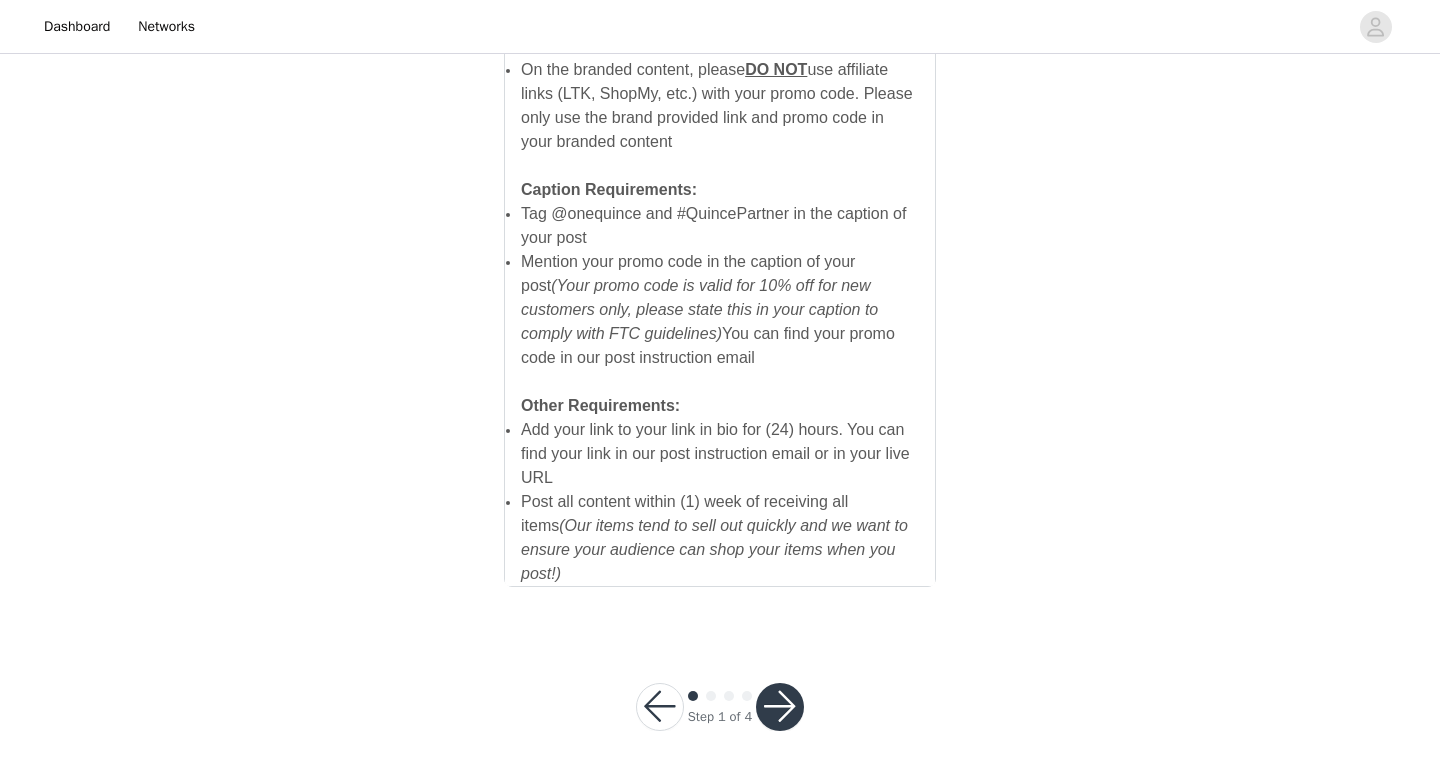 click at bounding box center (780, 707) 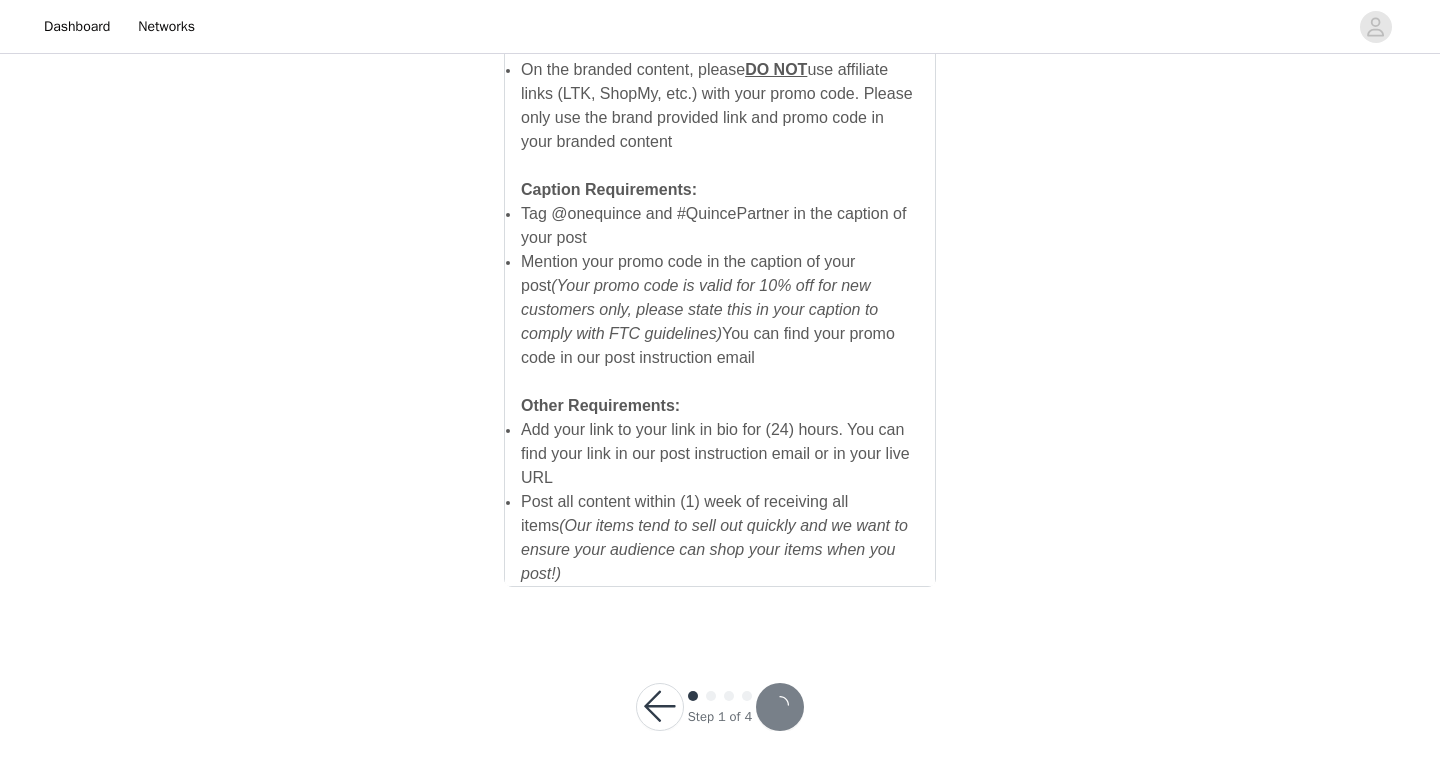 scroll, scrollTop: 0, scrollLeft: 0, axis: both 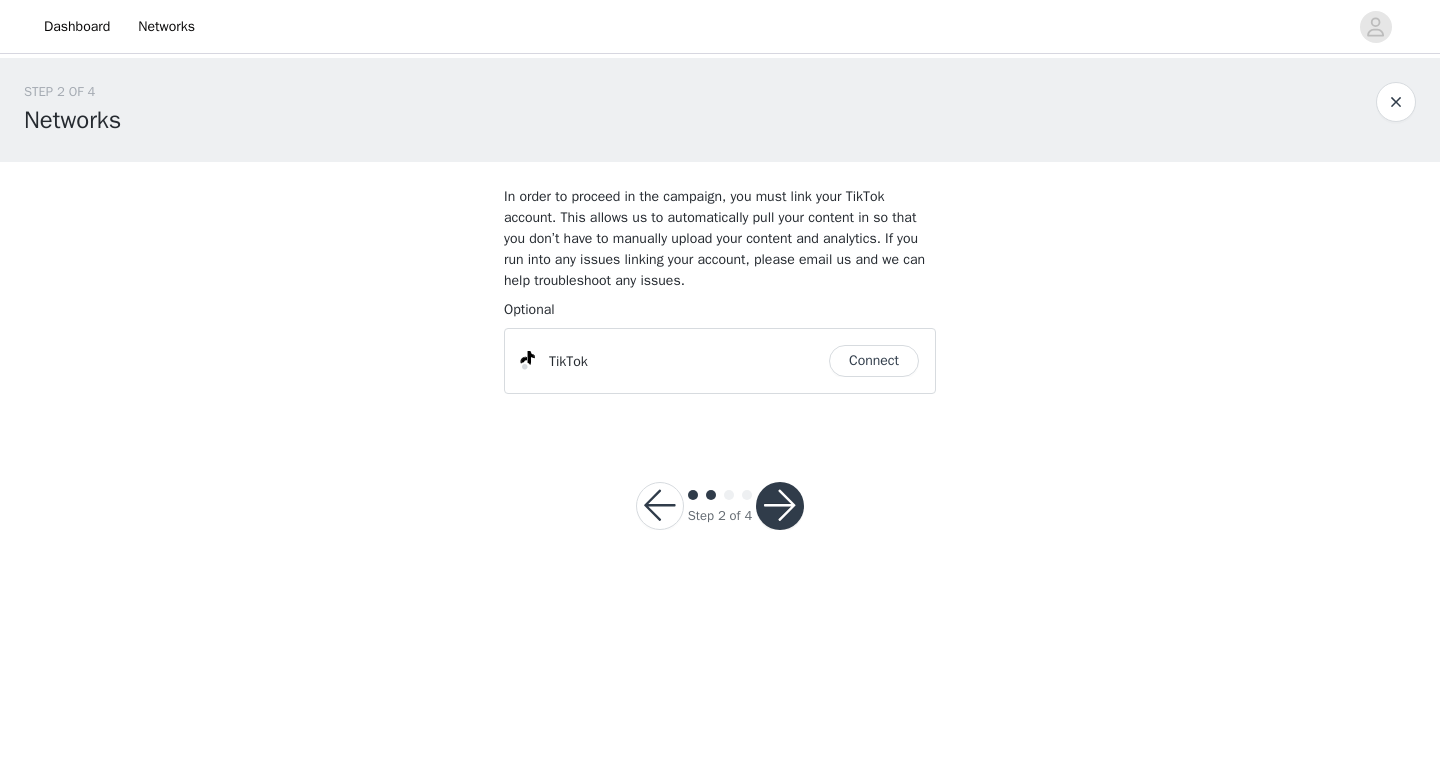 click on "Connect" at bounding box center [874, 361] 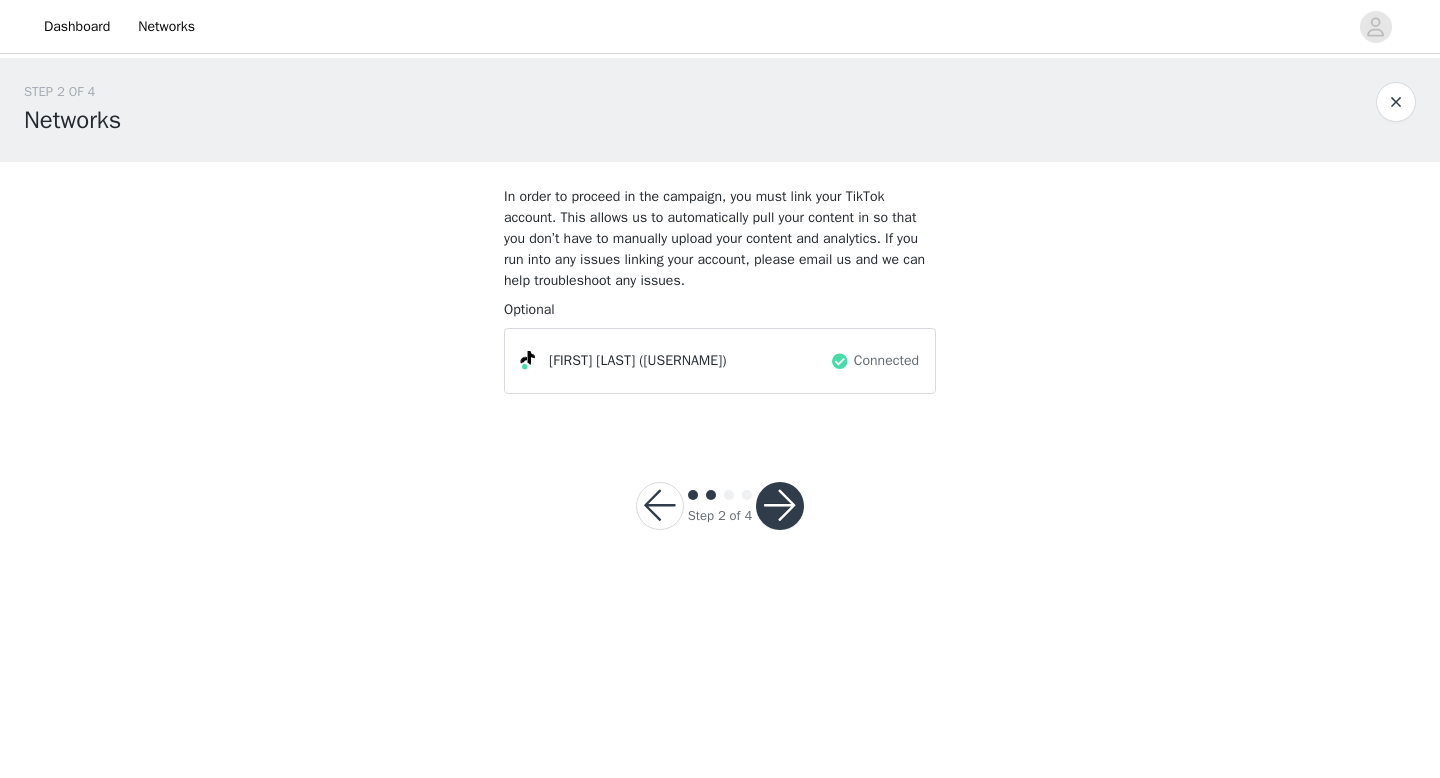click at bounding box center (780, 506) 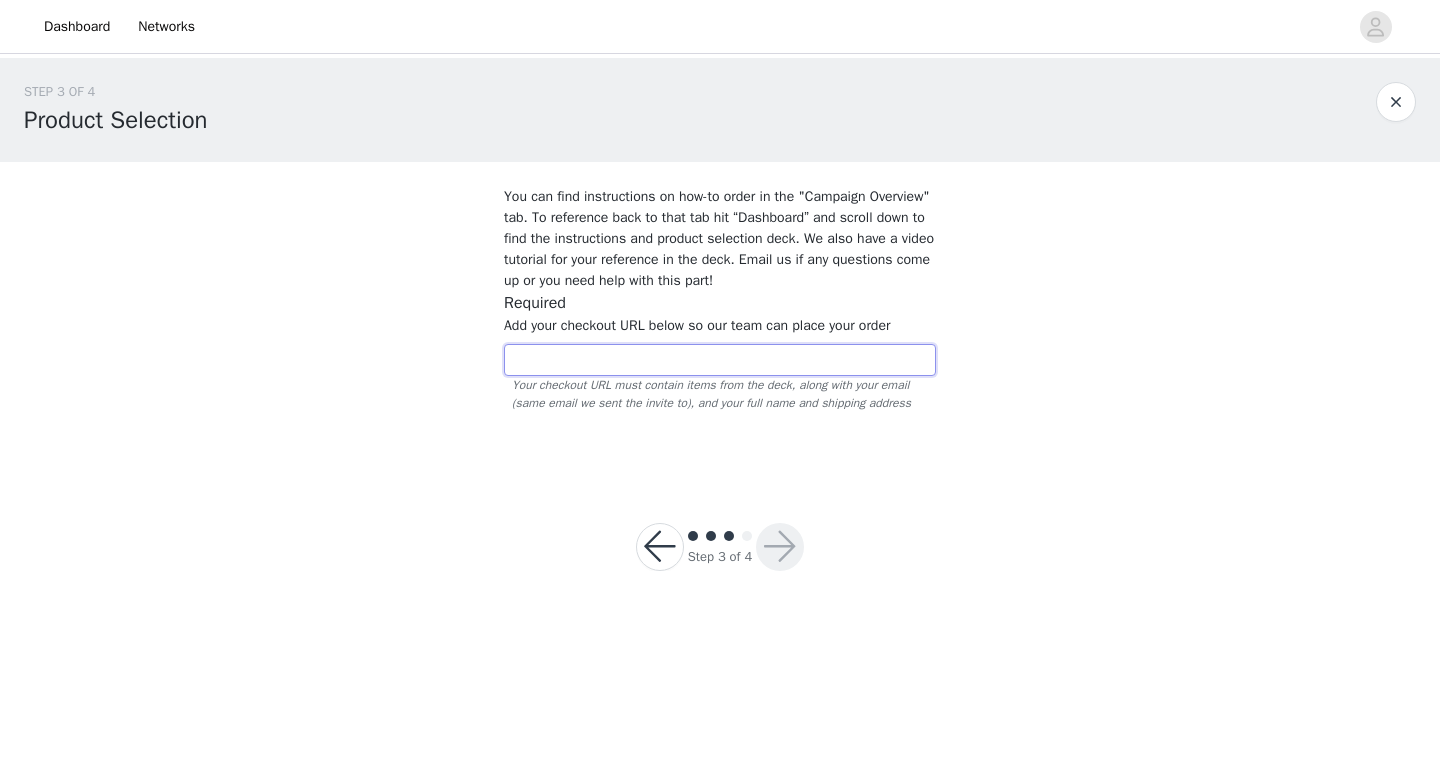 click at bounding box center (720, 360) 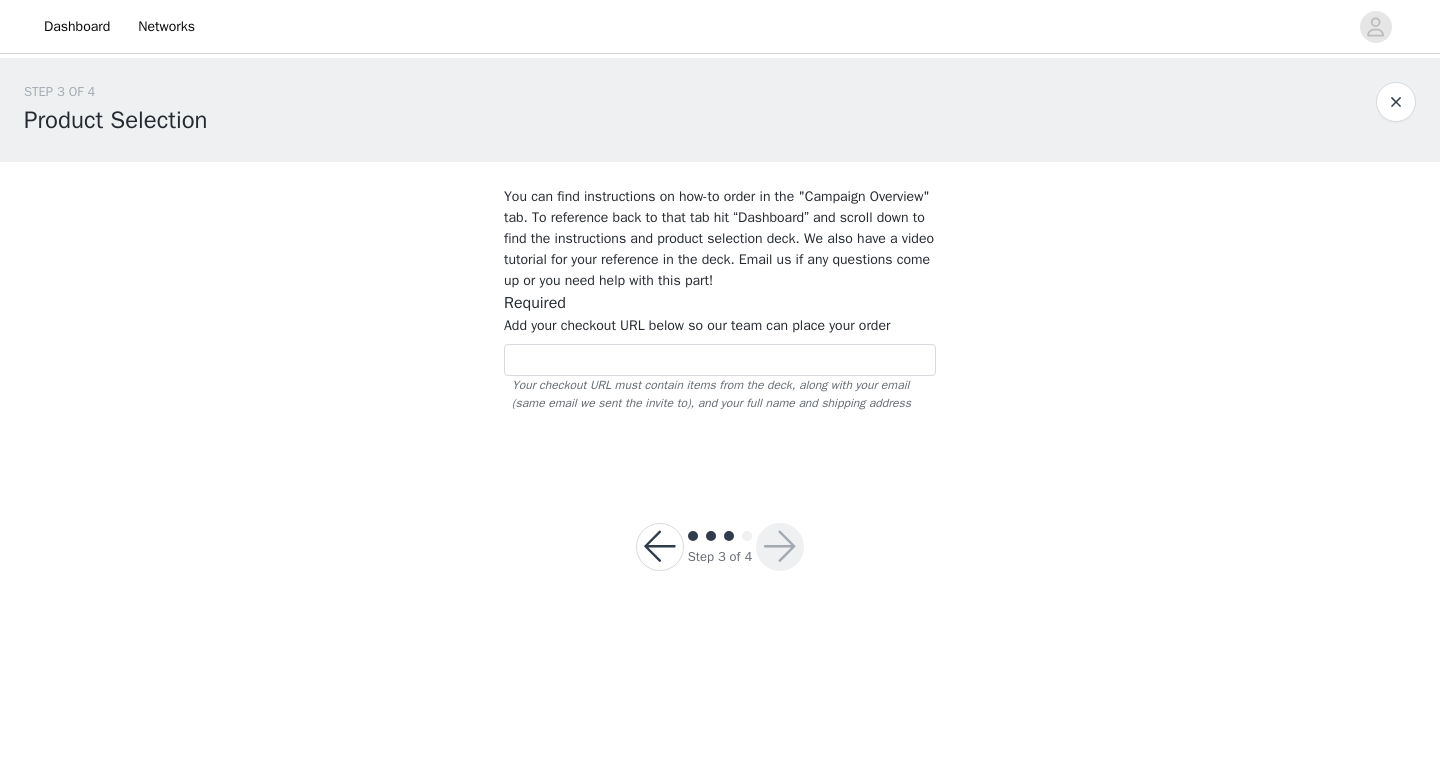 click at bounding box center [660, 547] 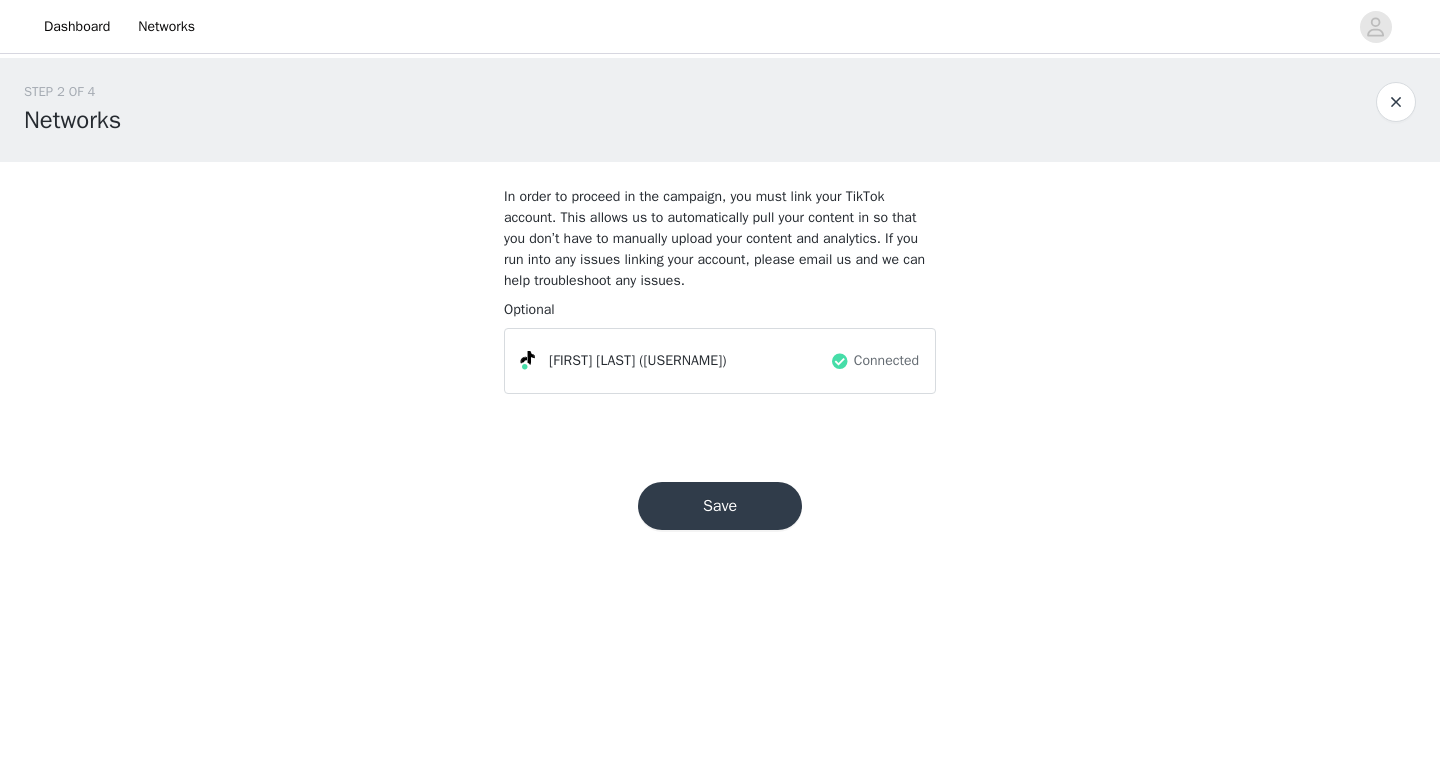 click on "Save" at bounding box center (720, 506) 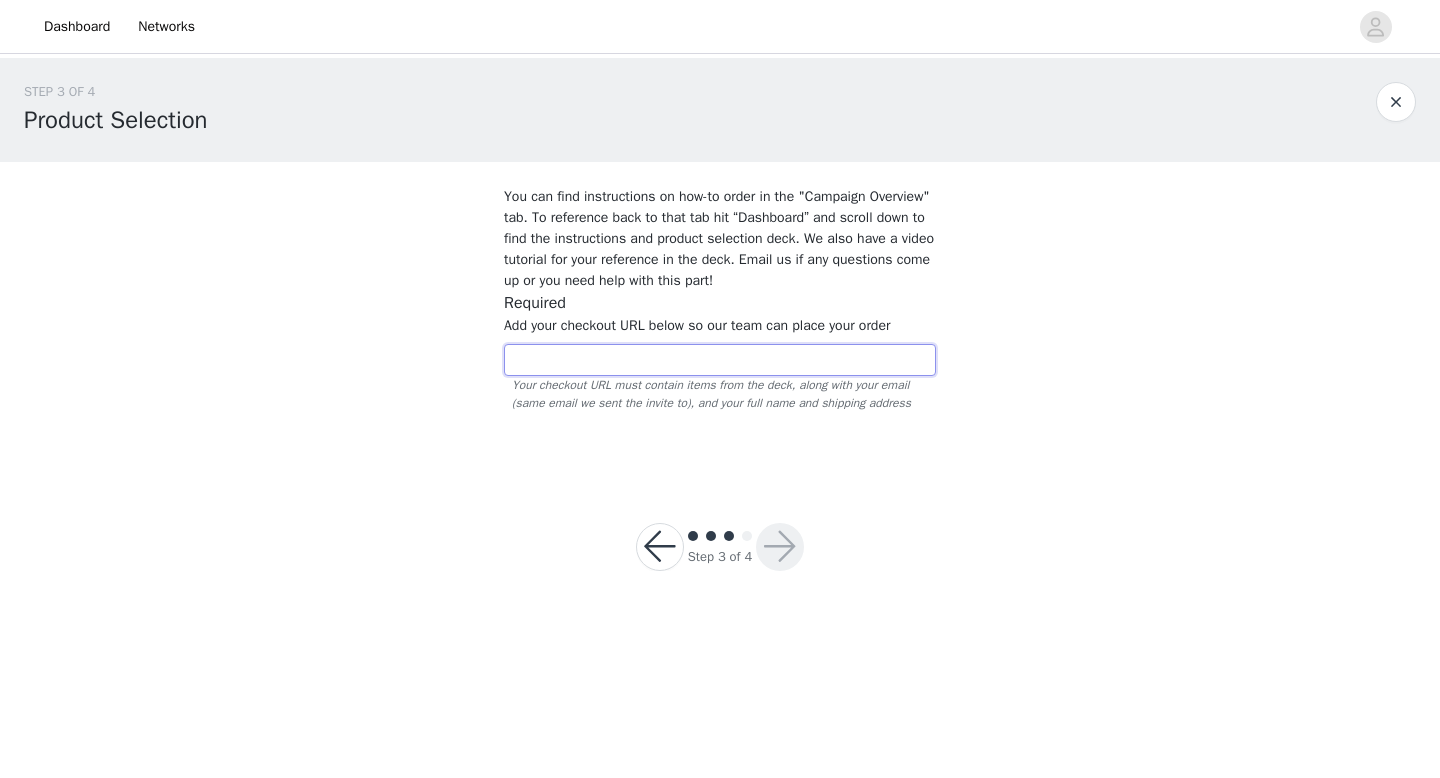 click at bounding box center (720, 360) 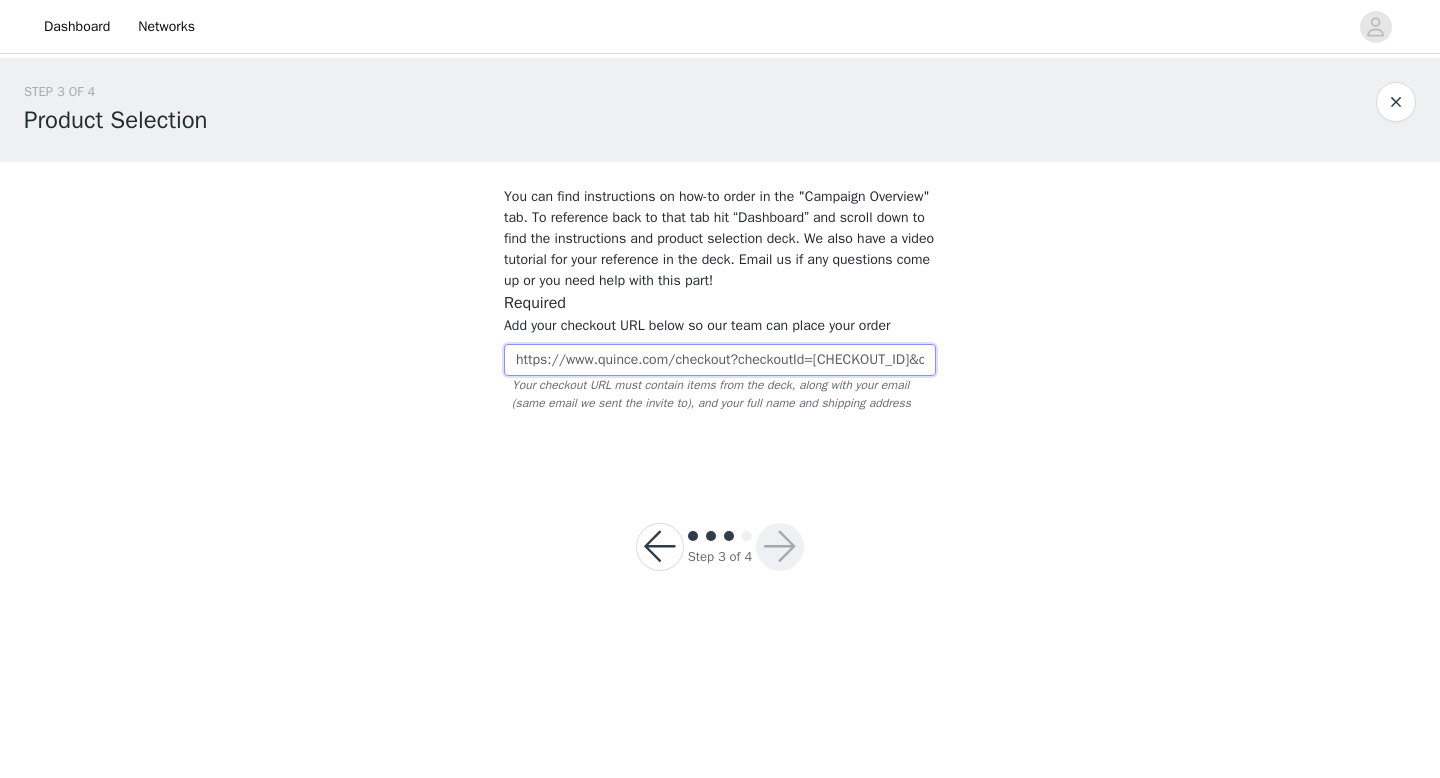 scroll, scrollTop: 0, scrollLeft: 622, axis: horizontal 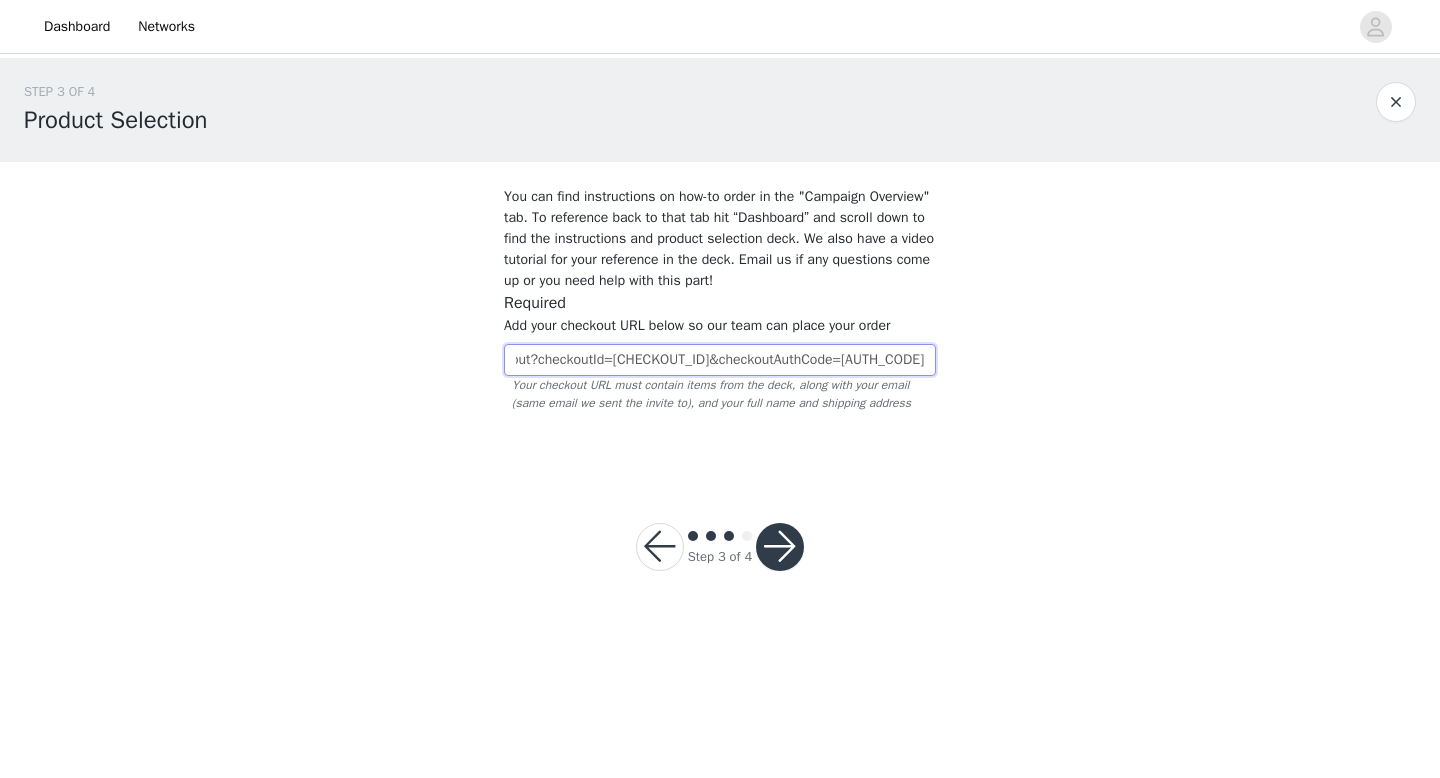 type on "https://www.quince.com/checkout?checkoutId=[CHECKOUT_ID]&checkoutAuthCode=[AUTH_CODE]" 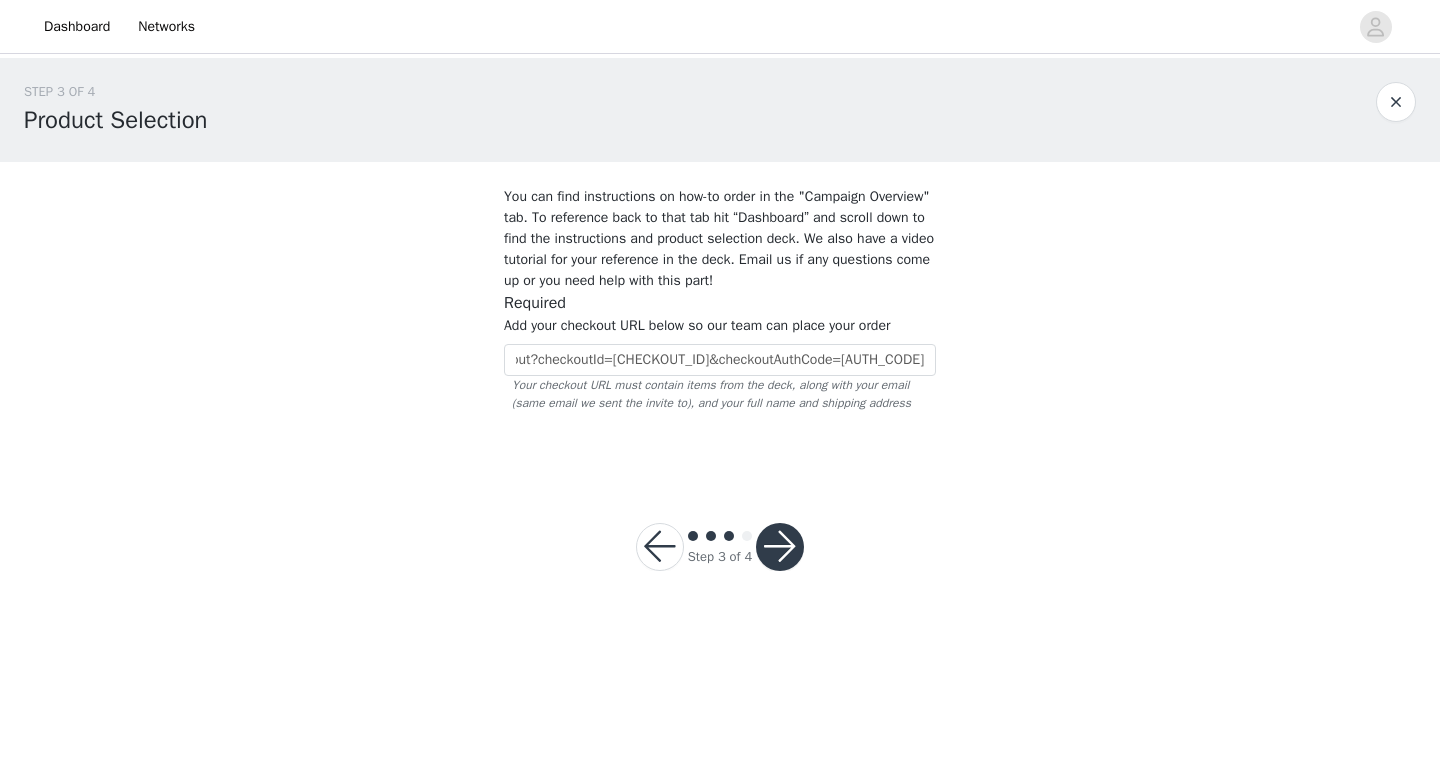 scroll, scrollTop: 0, scrollLeft: 0, axis: both 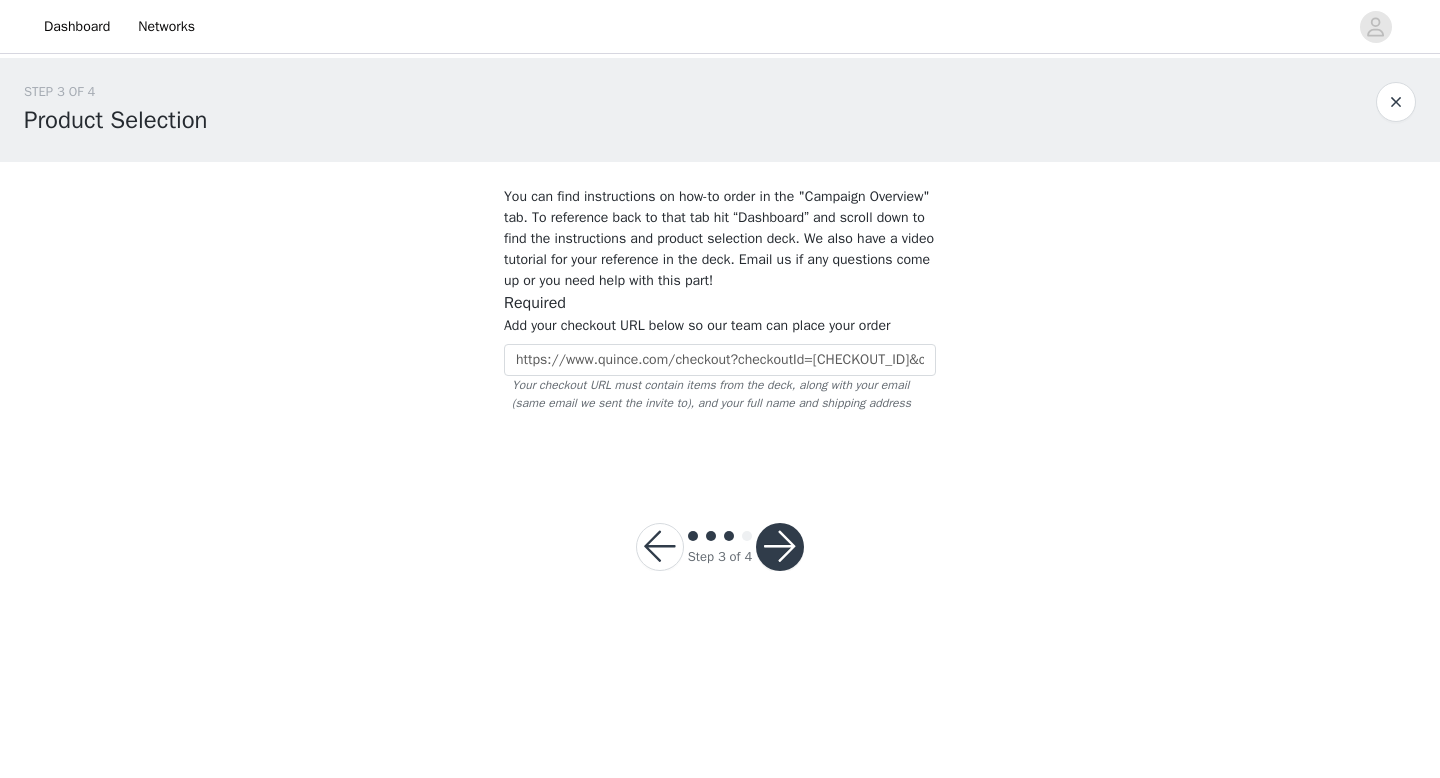 click at bounding box center [780, 547] 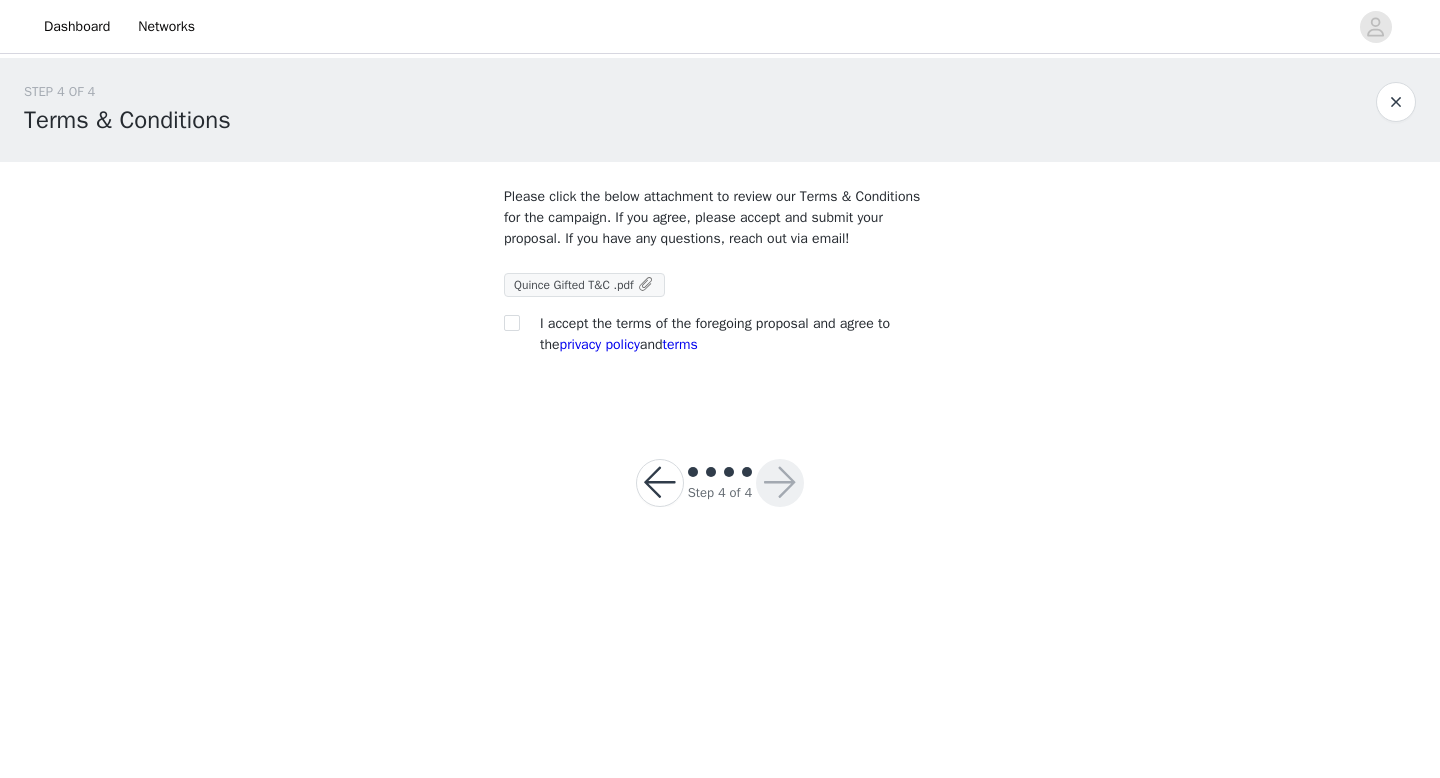 click on "Quince Gifted T&C .pdf" at bounding box center (574, 285) 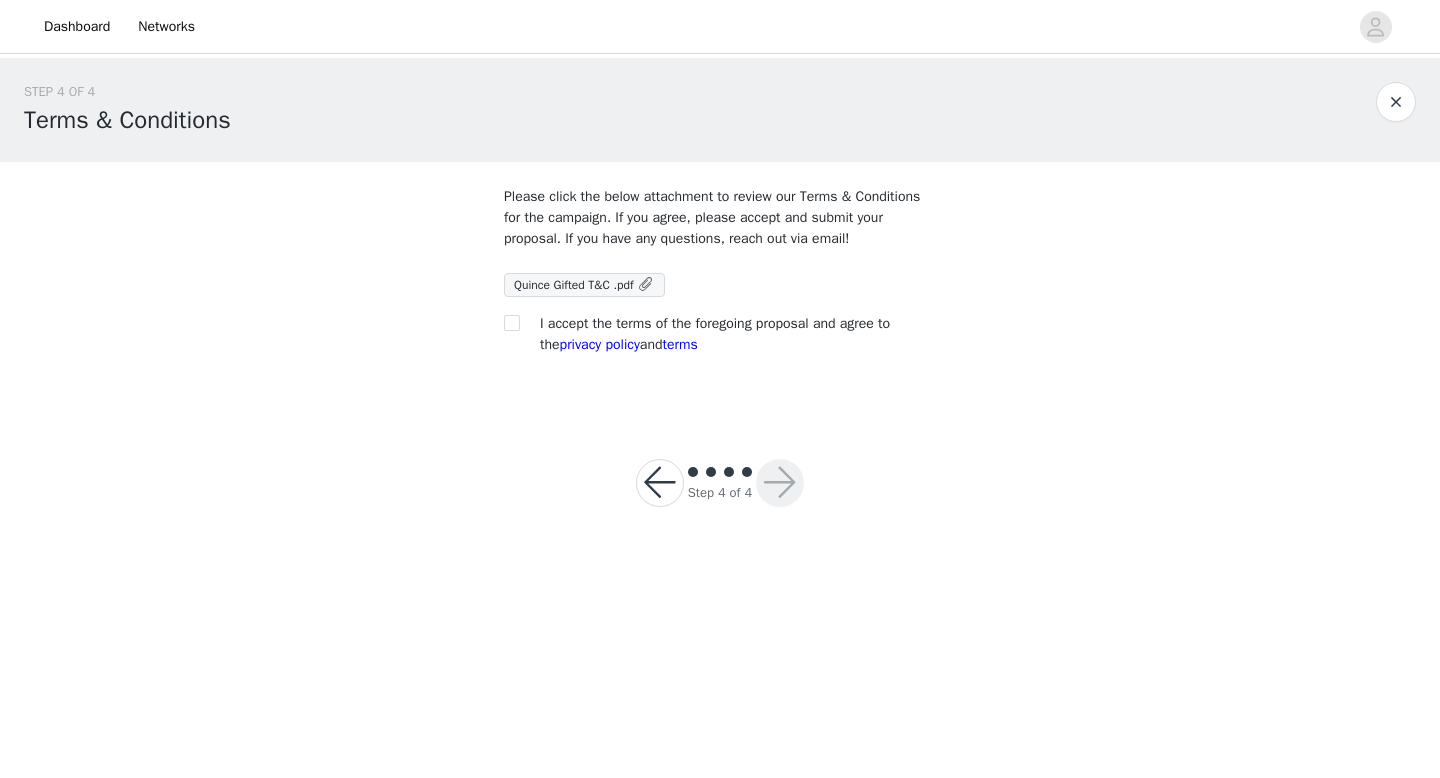 click at bounding box center (518, 323) 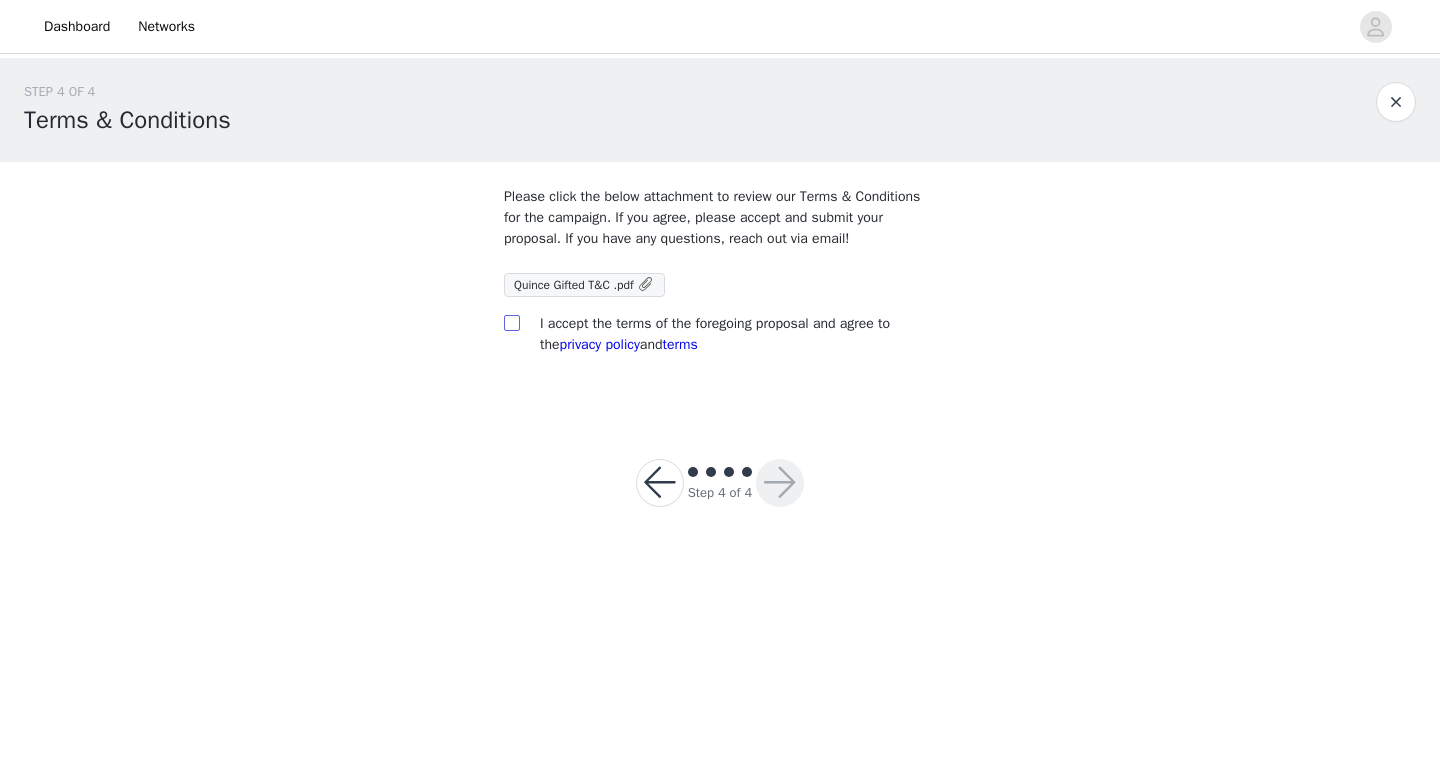 click at bounding box center (511, 322) 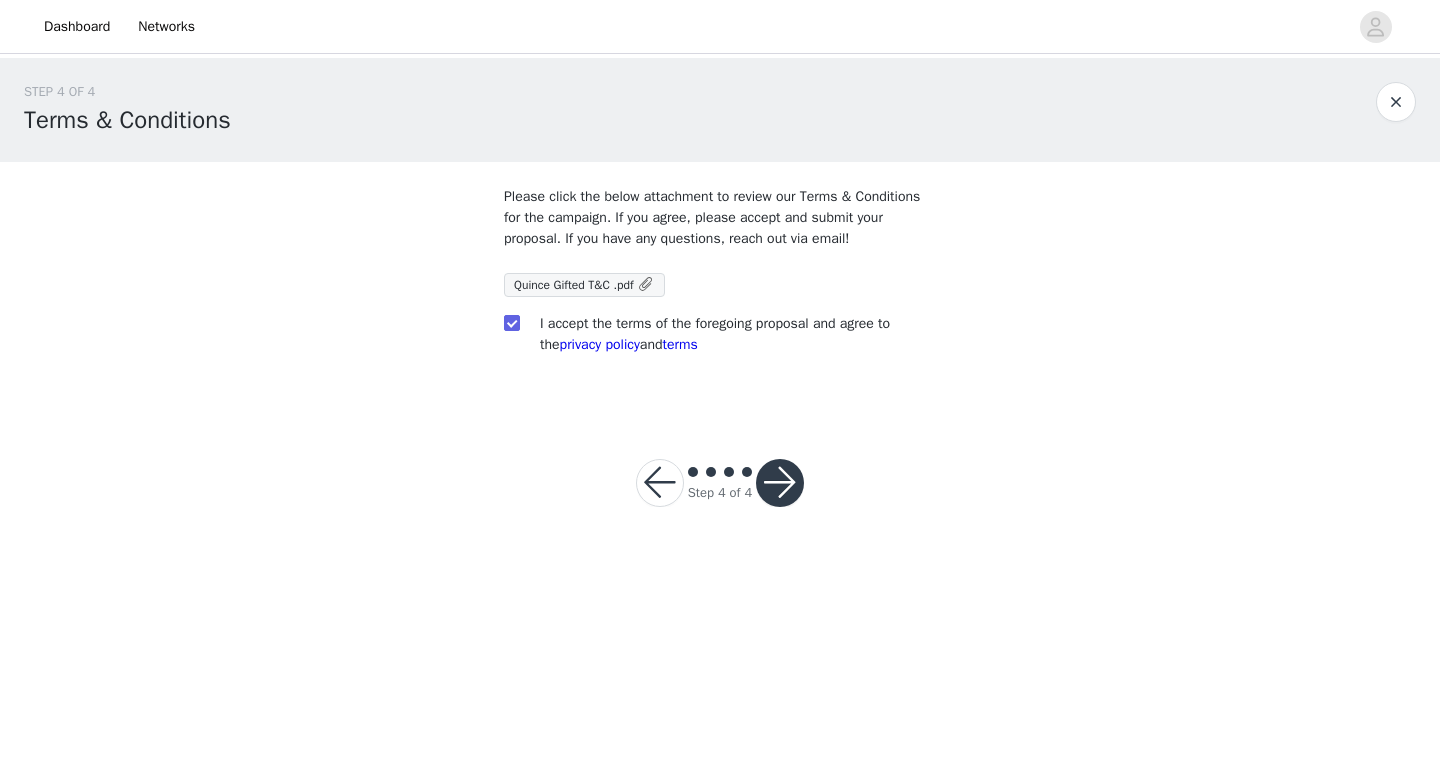 click at bounding box center [780, 483] 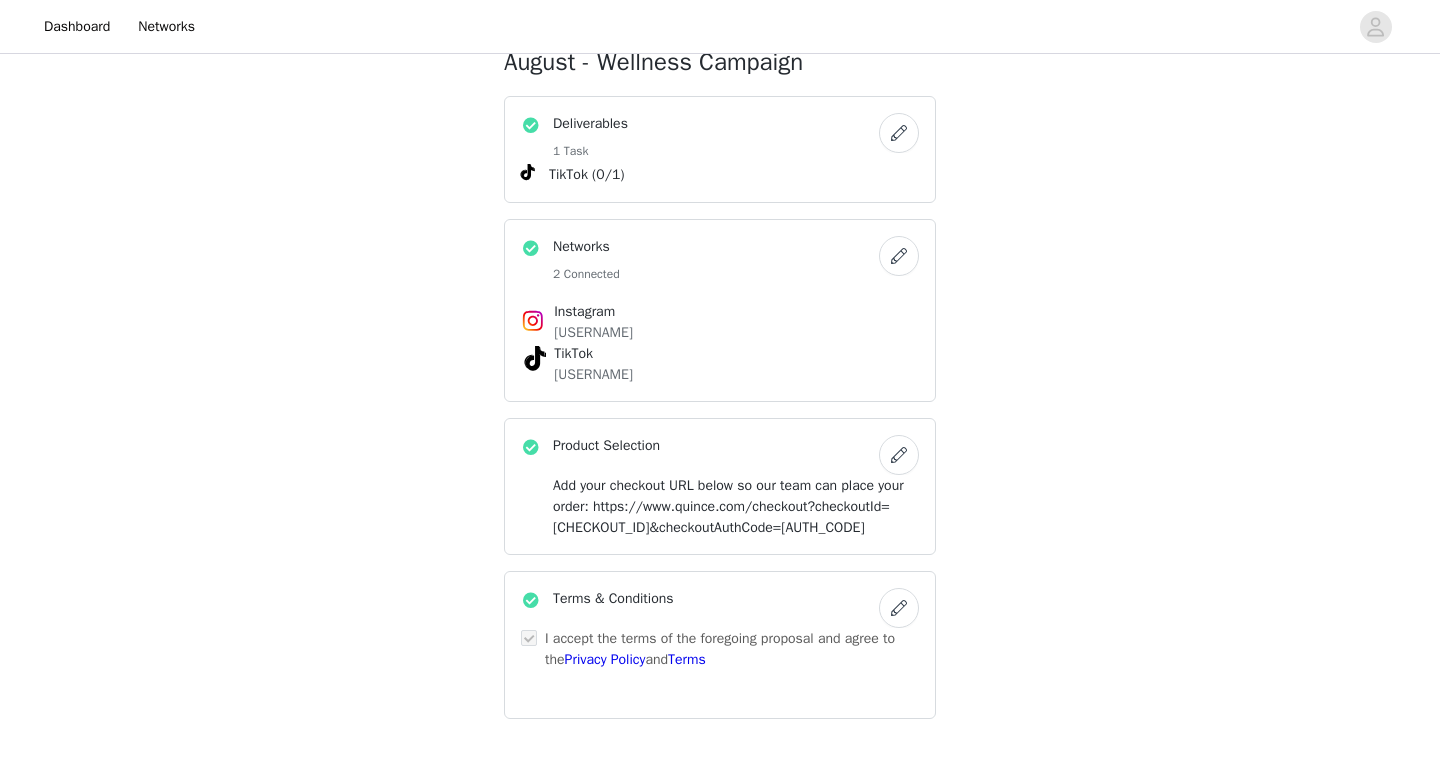 scroll, scrollTop: 0, scrollLeft: 0, axis: both 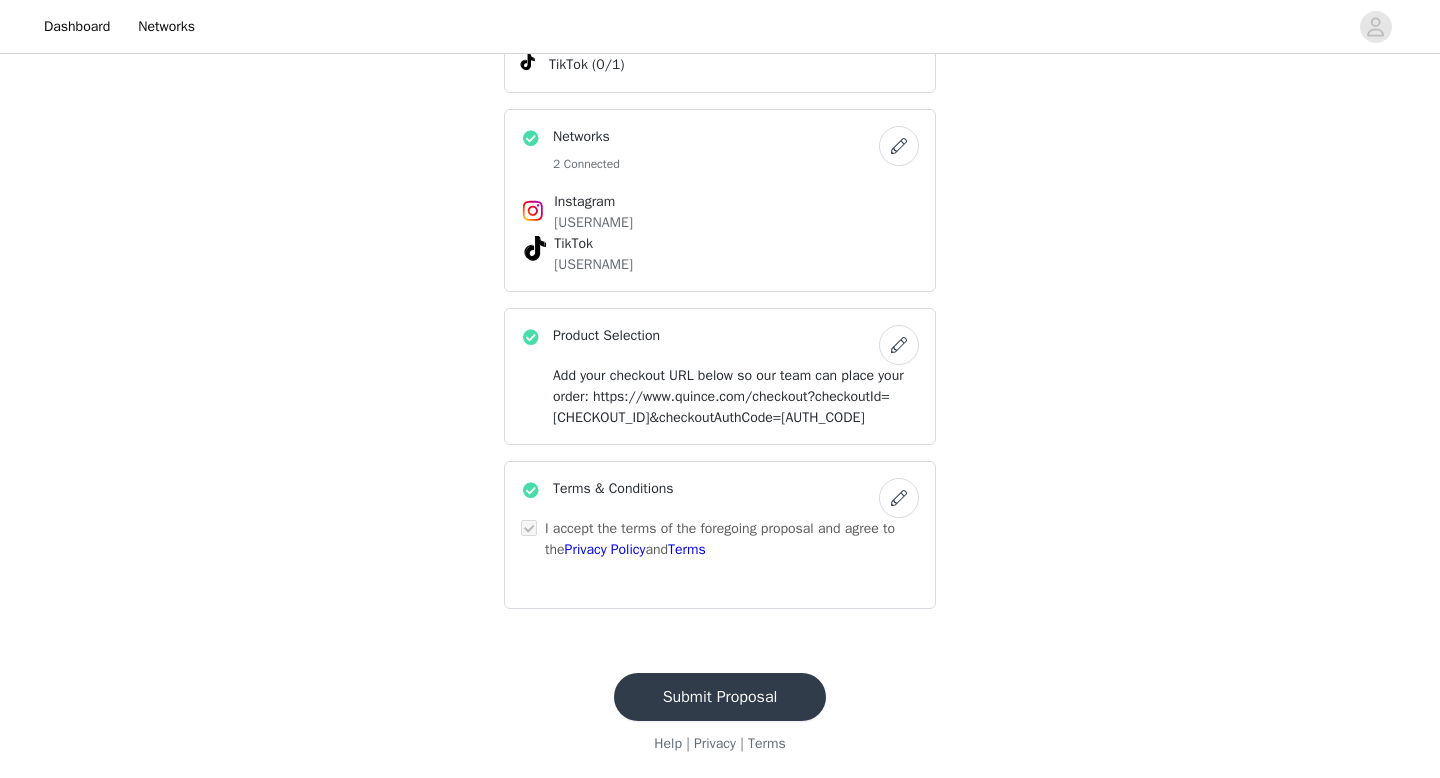click on "Submit Proposal" at bounding box center (720, 697) 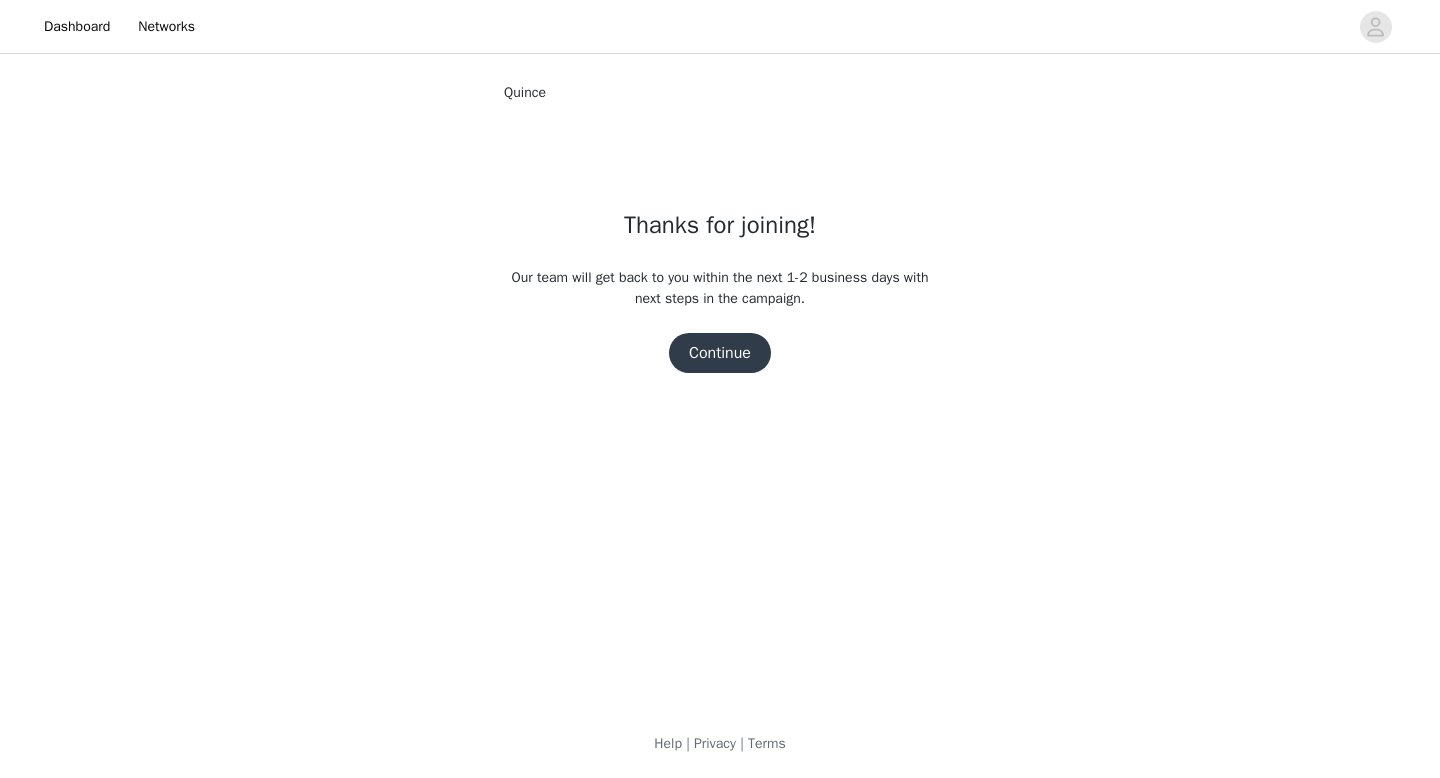 scroll, scrollTop: 0, scrollLeft: 0, axis: both 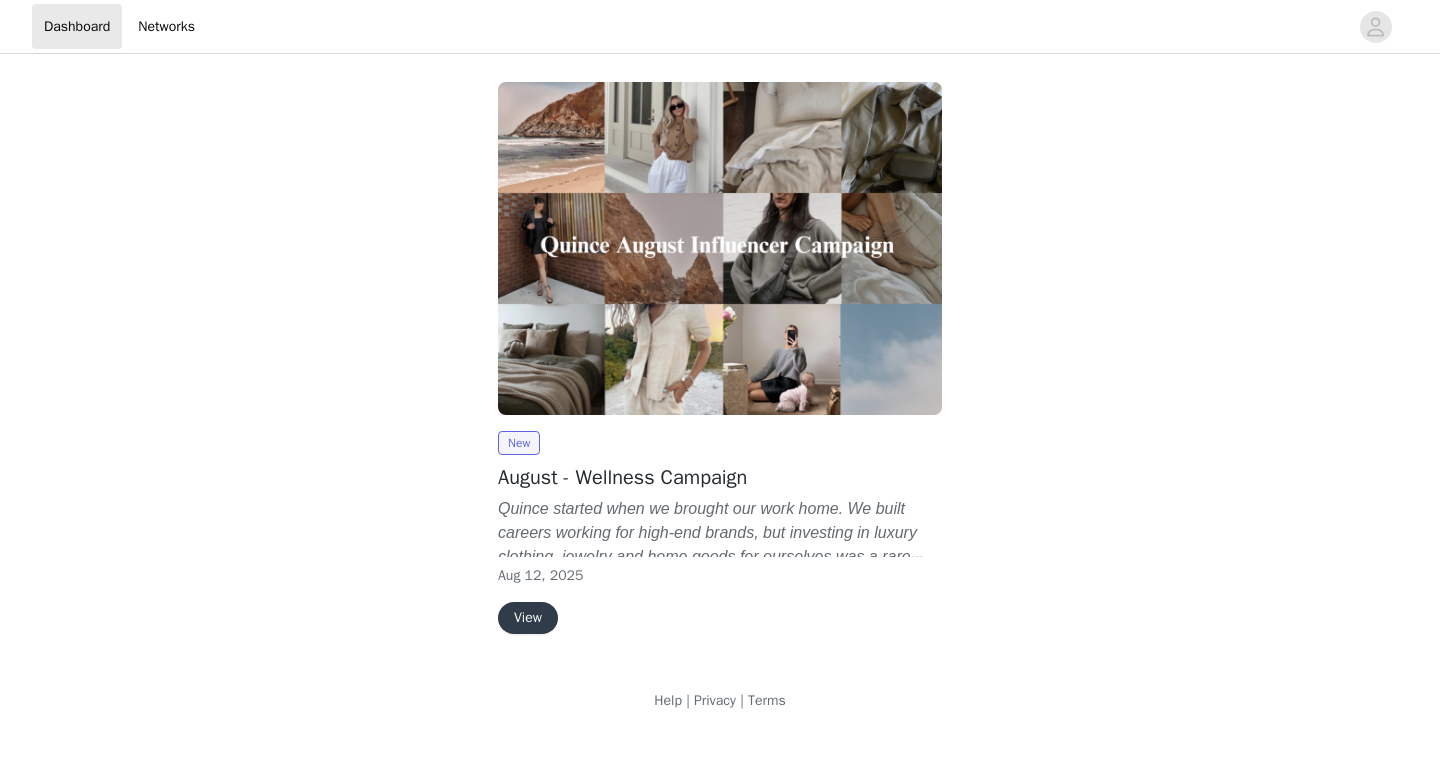 click on "View" at bounding box center (528, 618) 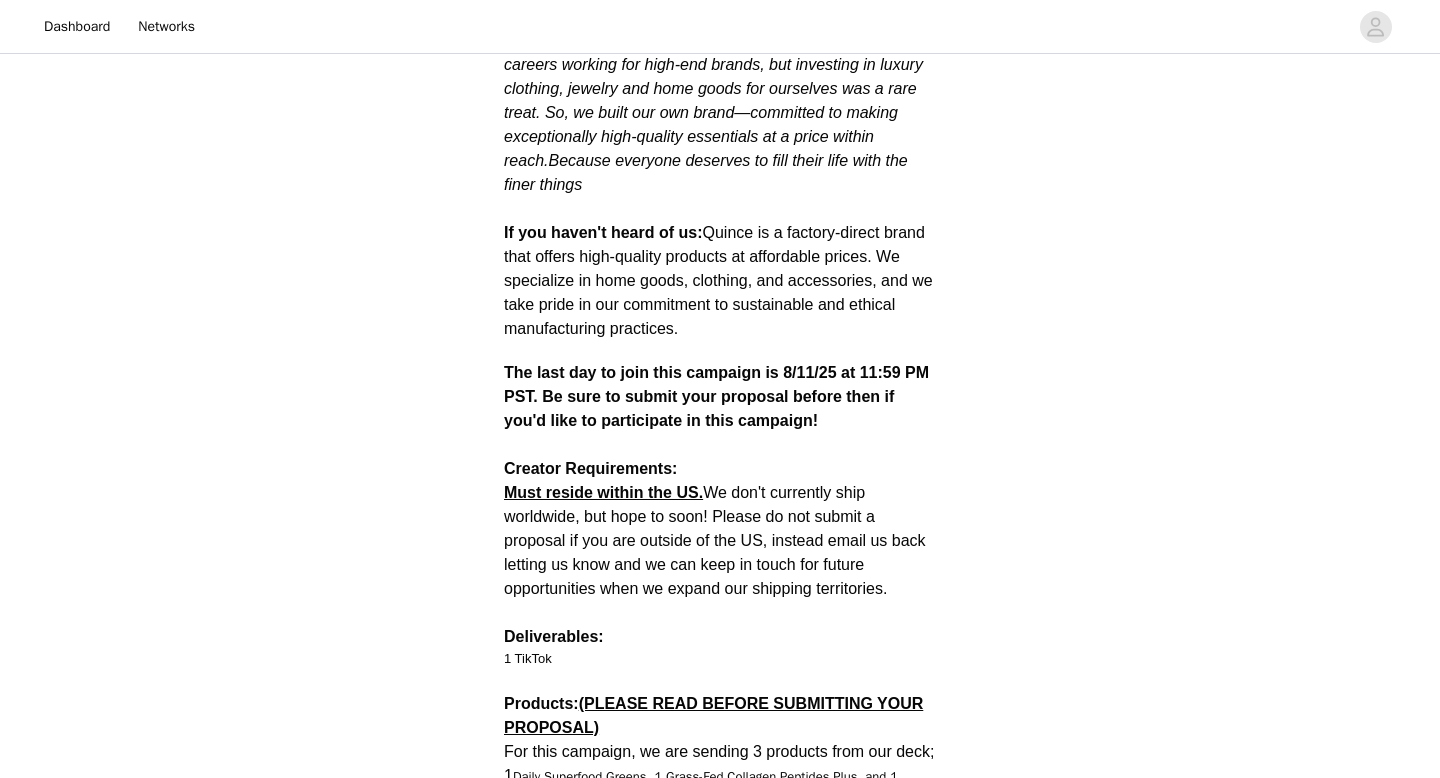 scroll, scrollTop: 273, scrollLeft: 0, axis: vertical 